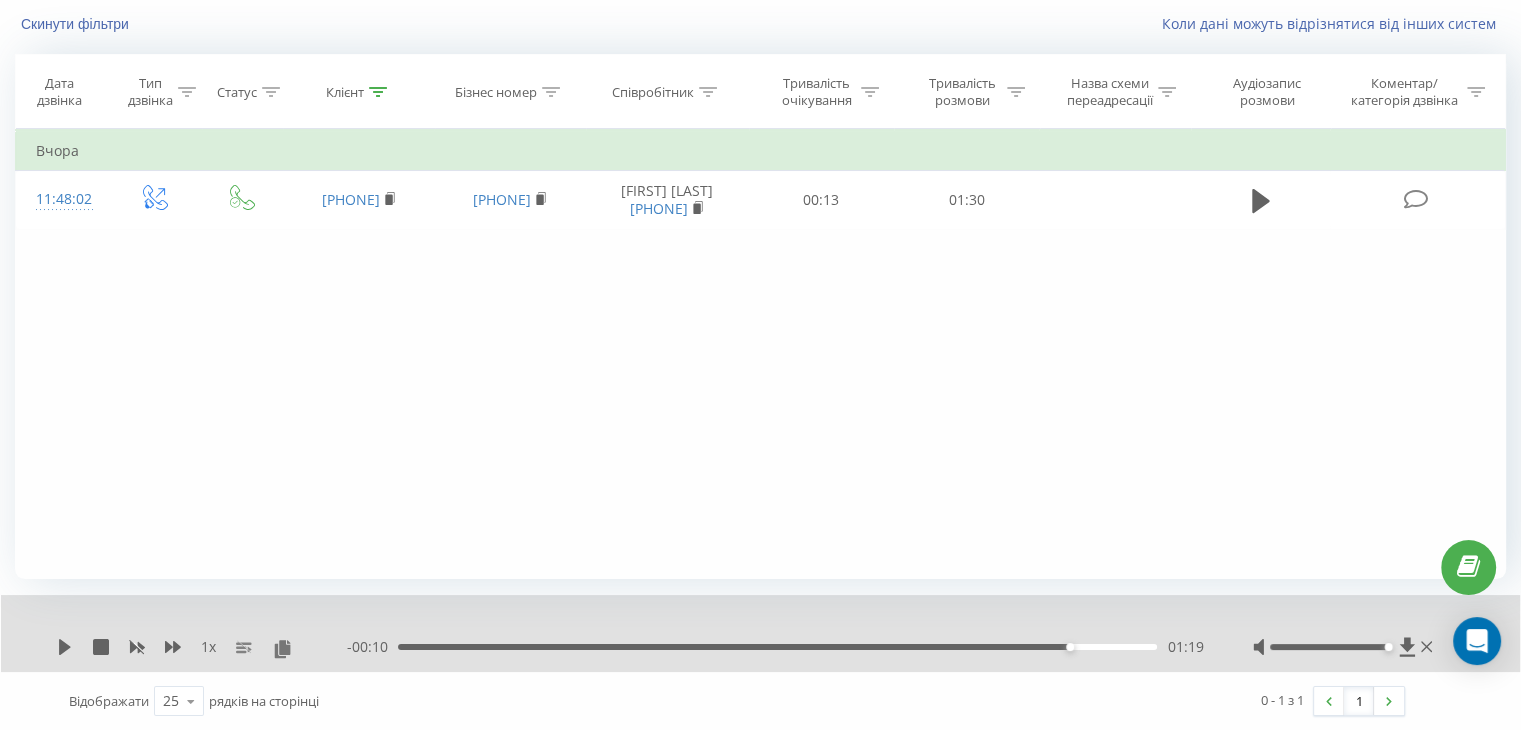 scroll, scrollTop: 128, scrollLeft: 0, axis: vertical 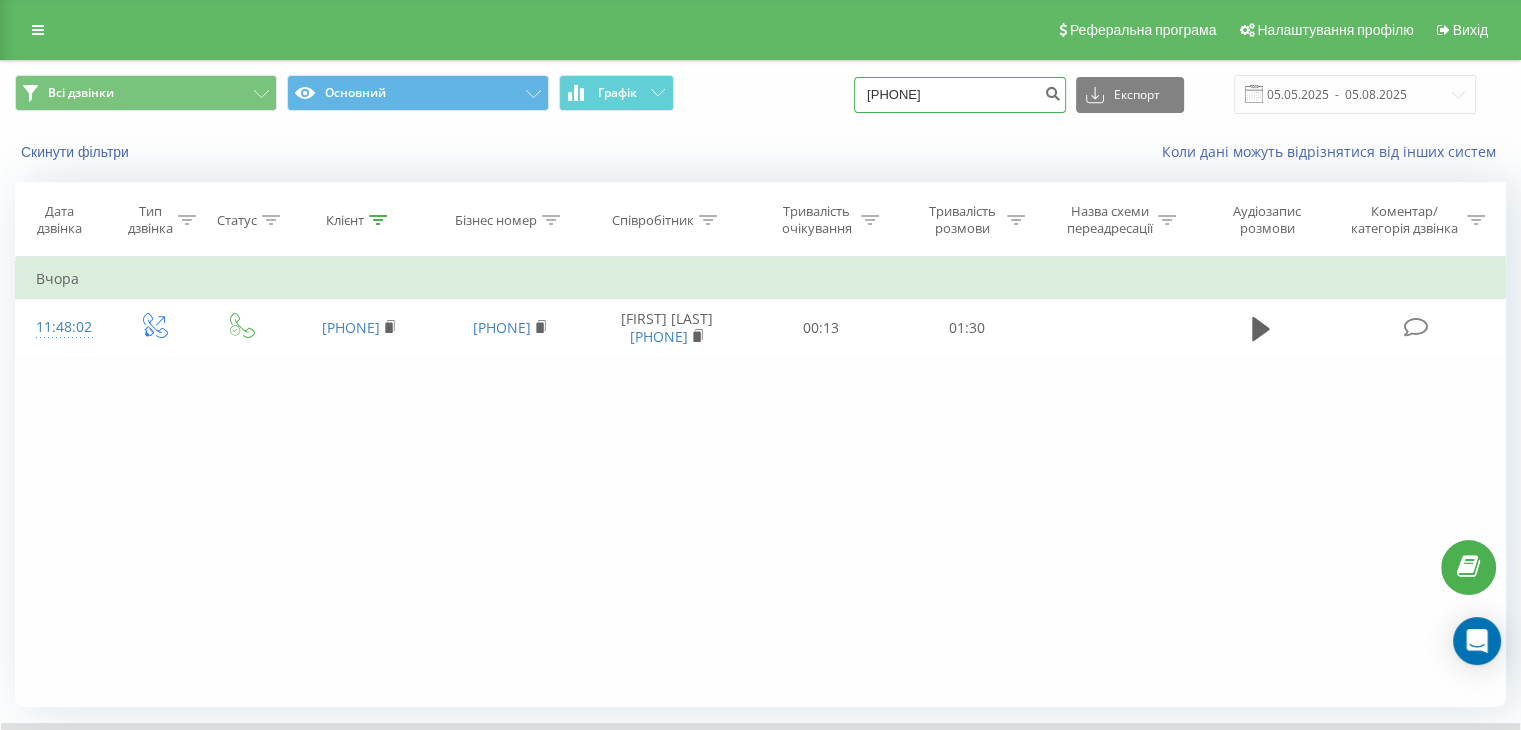 click on "[PHONE]" at bounding box center (960, 95) 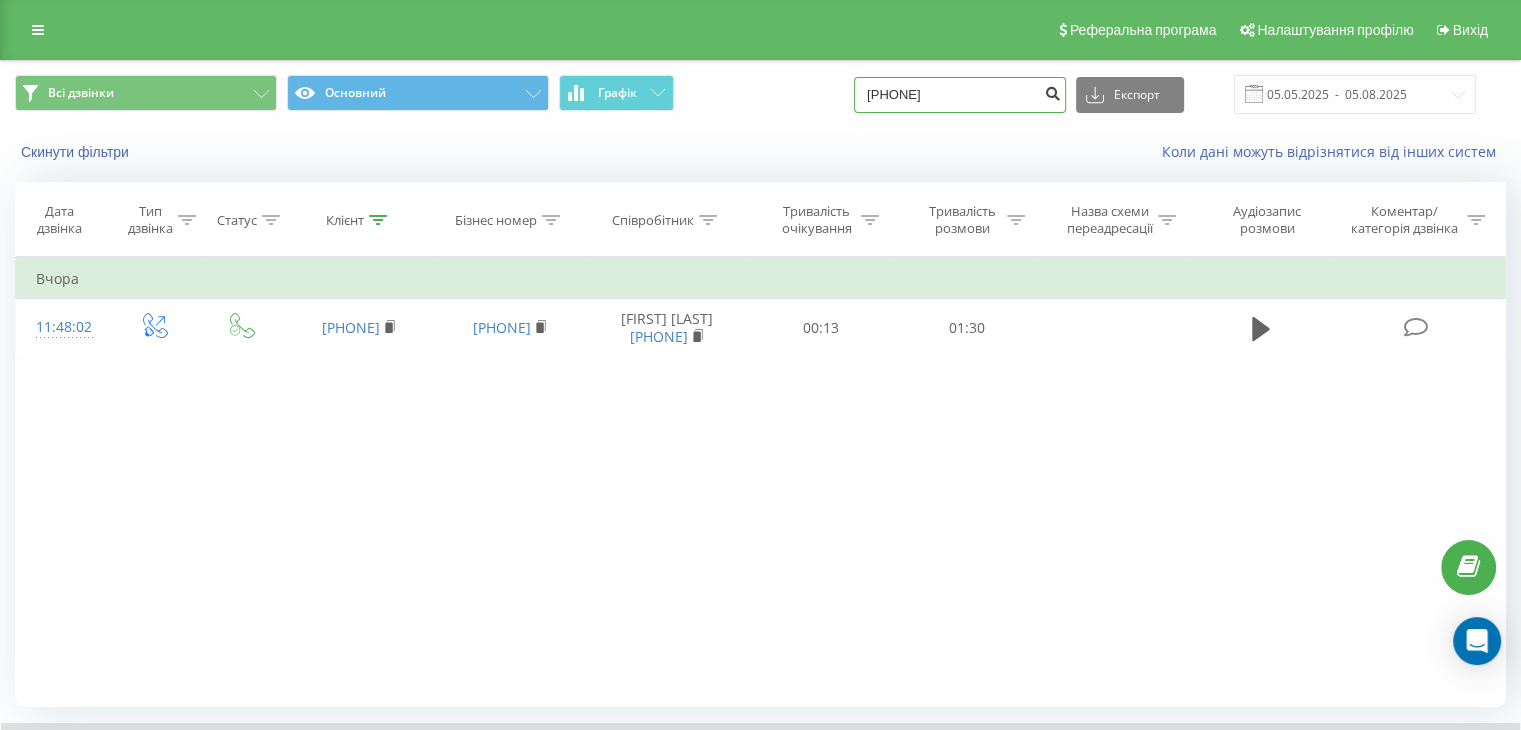 type on "[PHONE]" 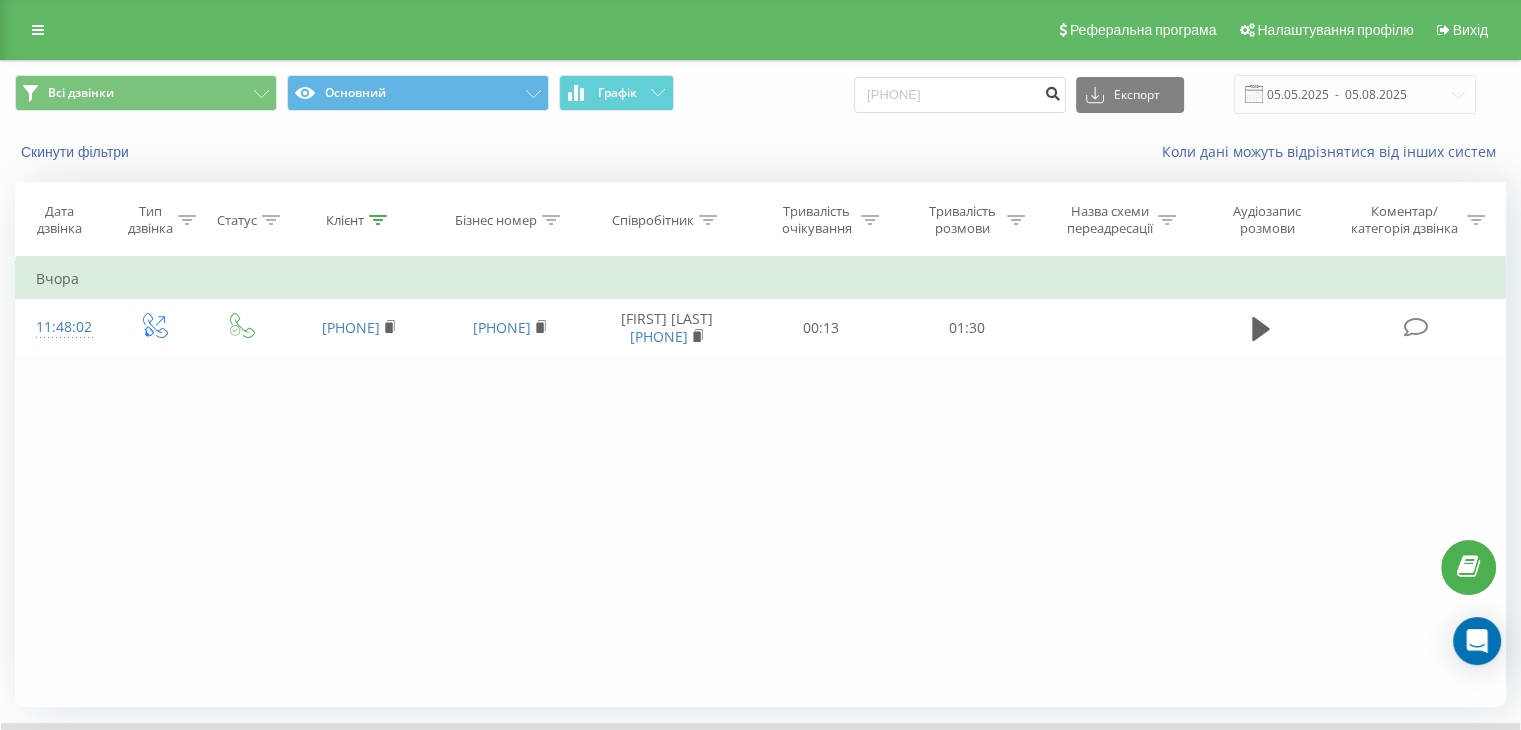 click at bounding box center [1052, 91] 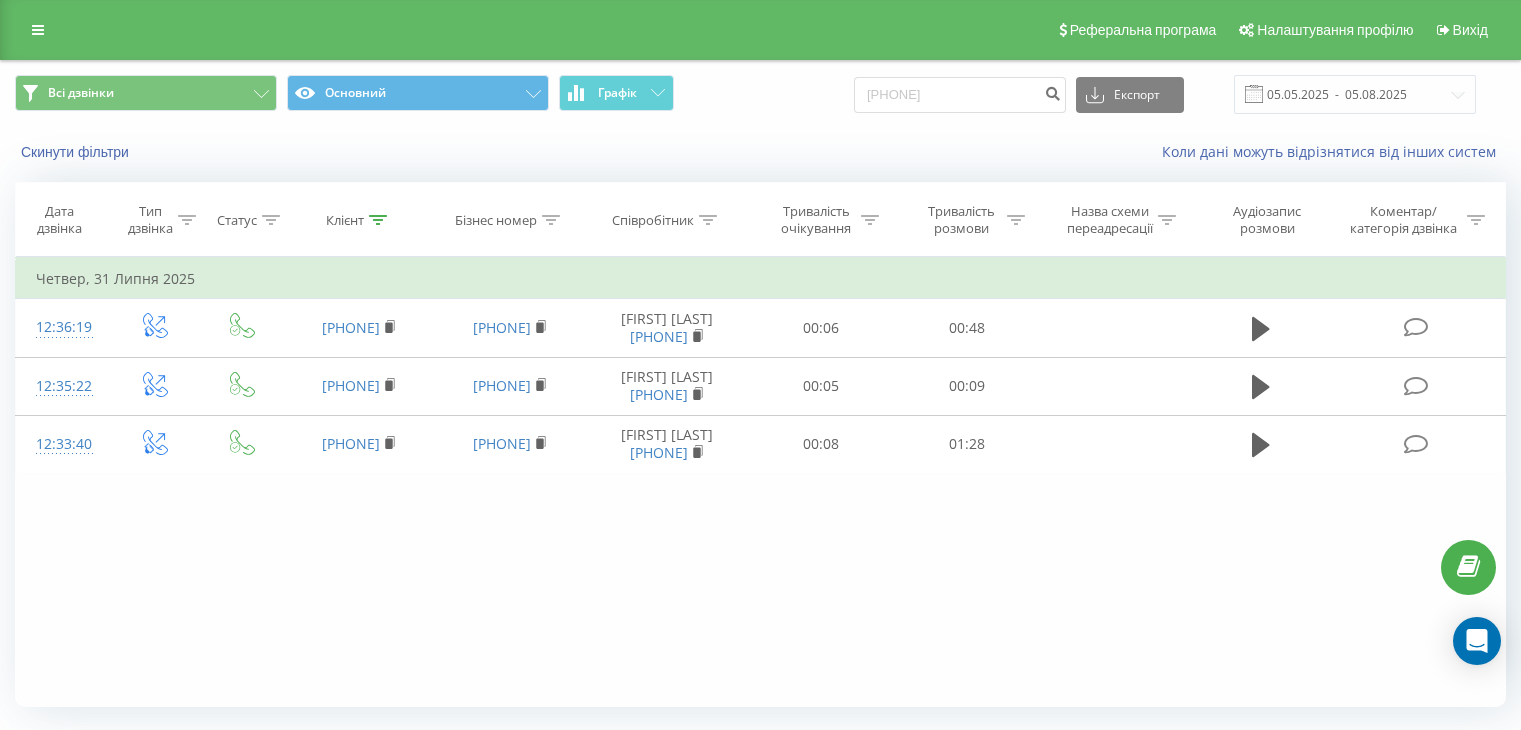 scroll, scrollTop: 0, scrollLeft: 0, axis: both 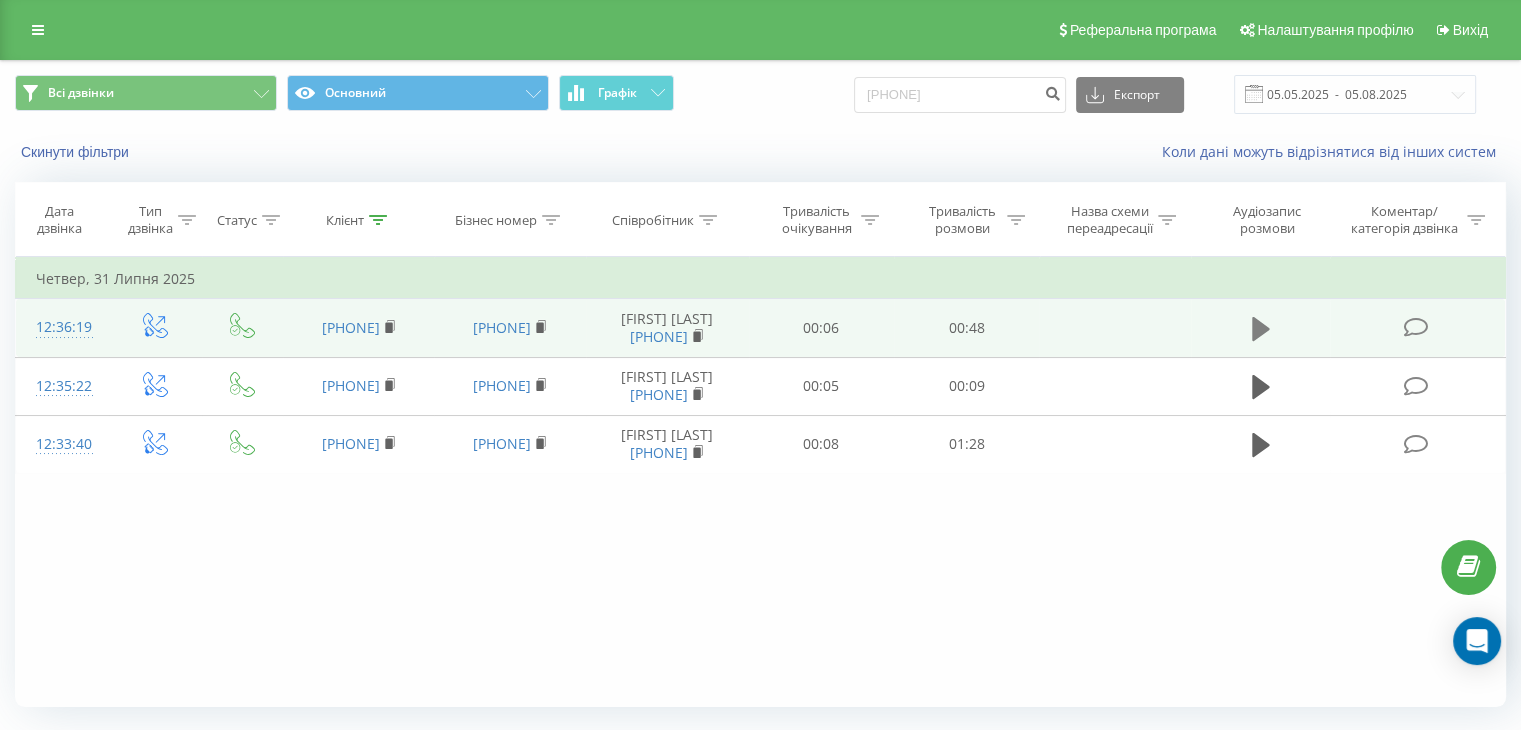 click 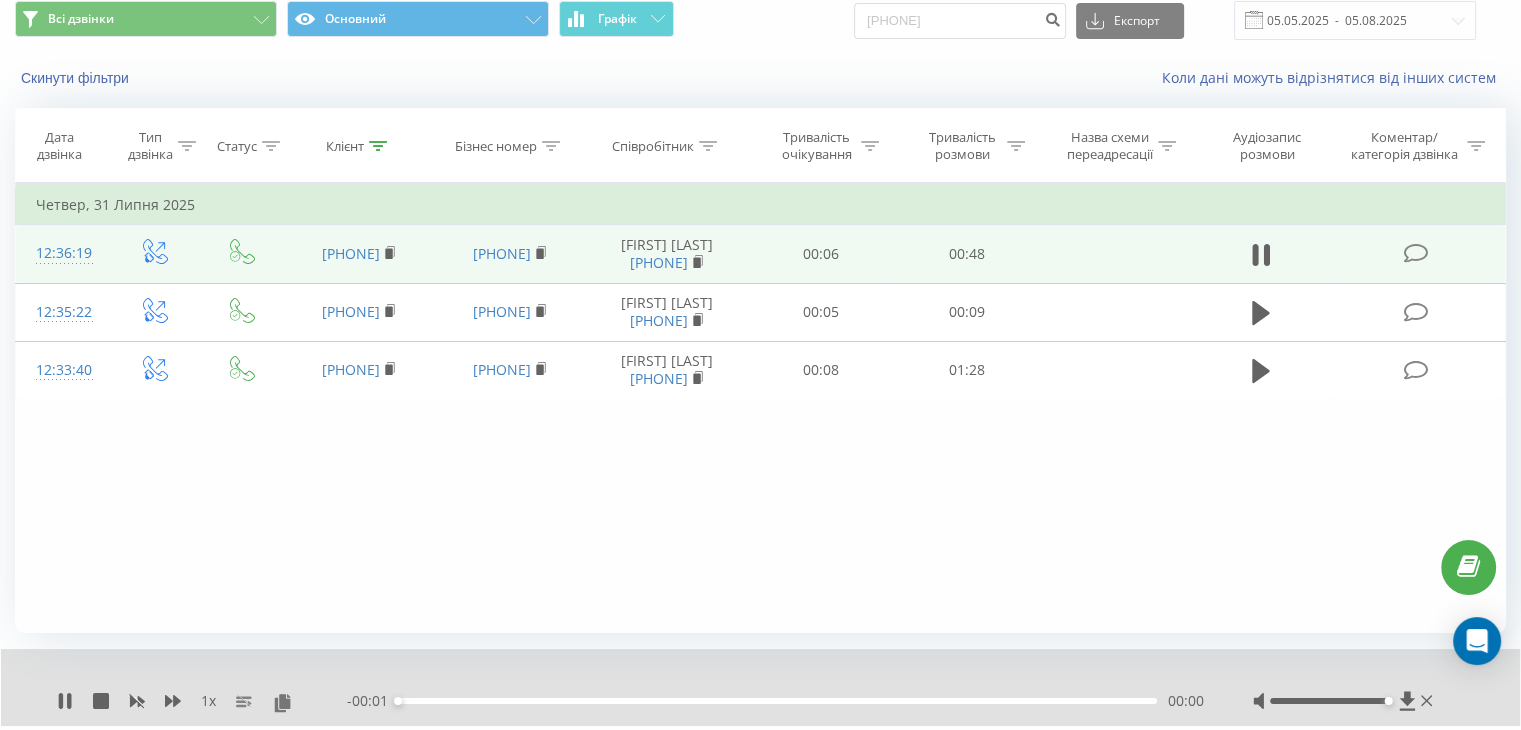 scroll, scrollTop: 100, scrollLeft: 0, axis: vertical 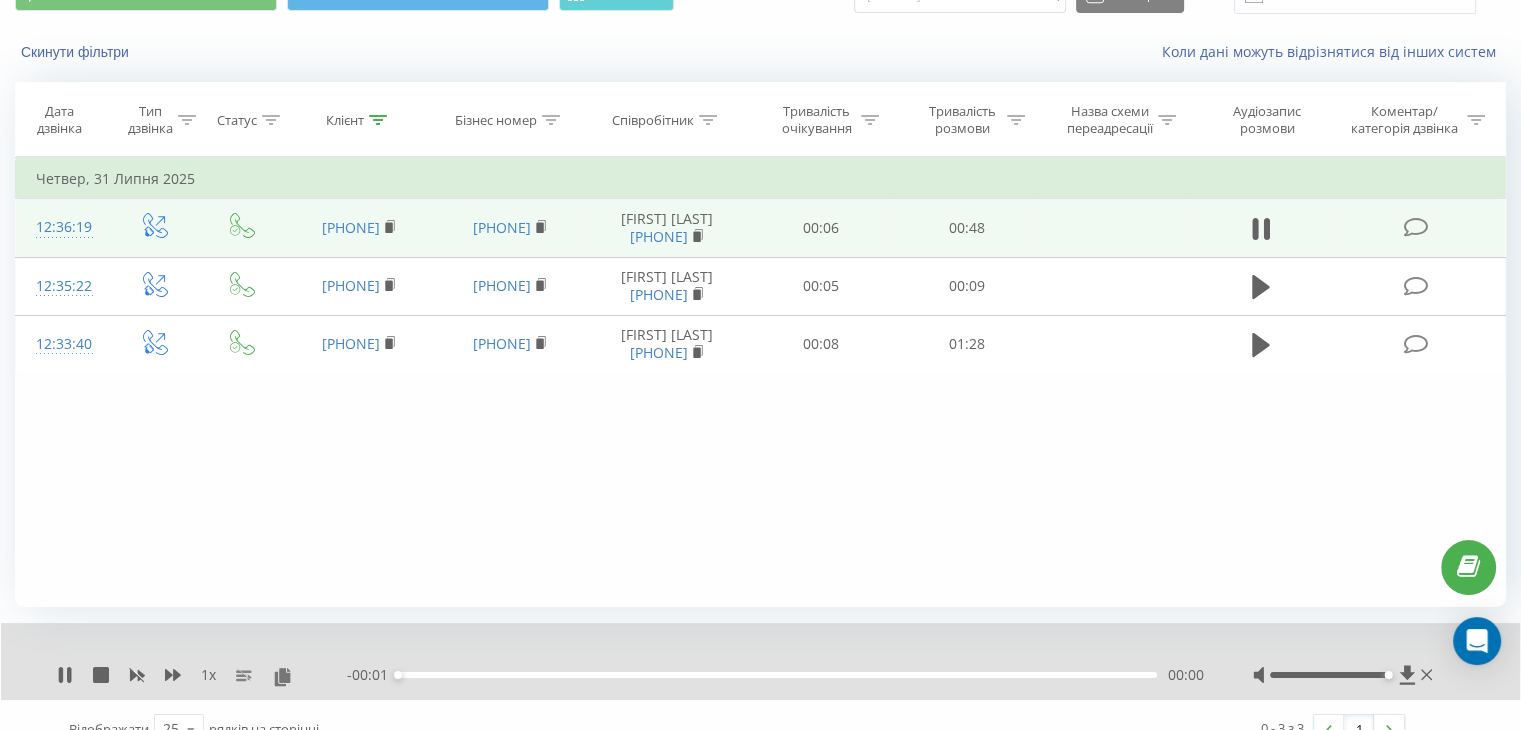 click on "00:00" at bounding box center [777, 675] 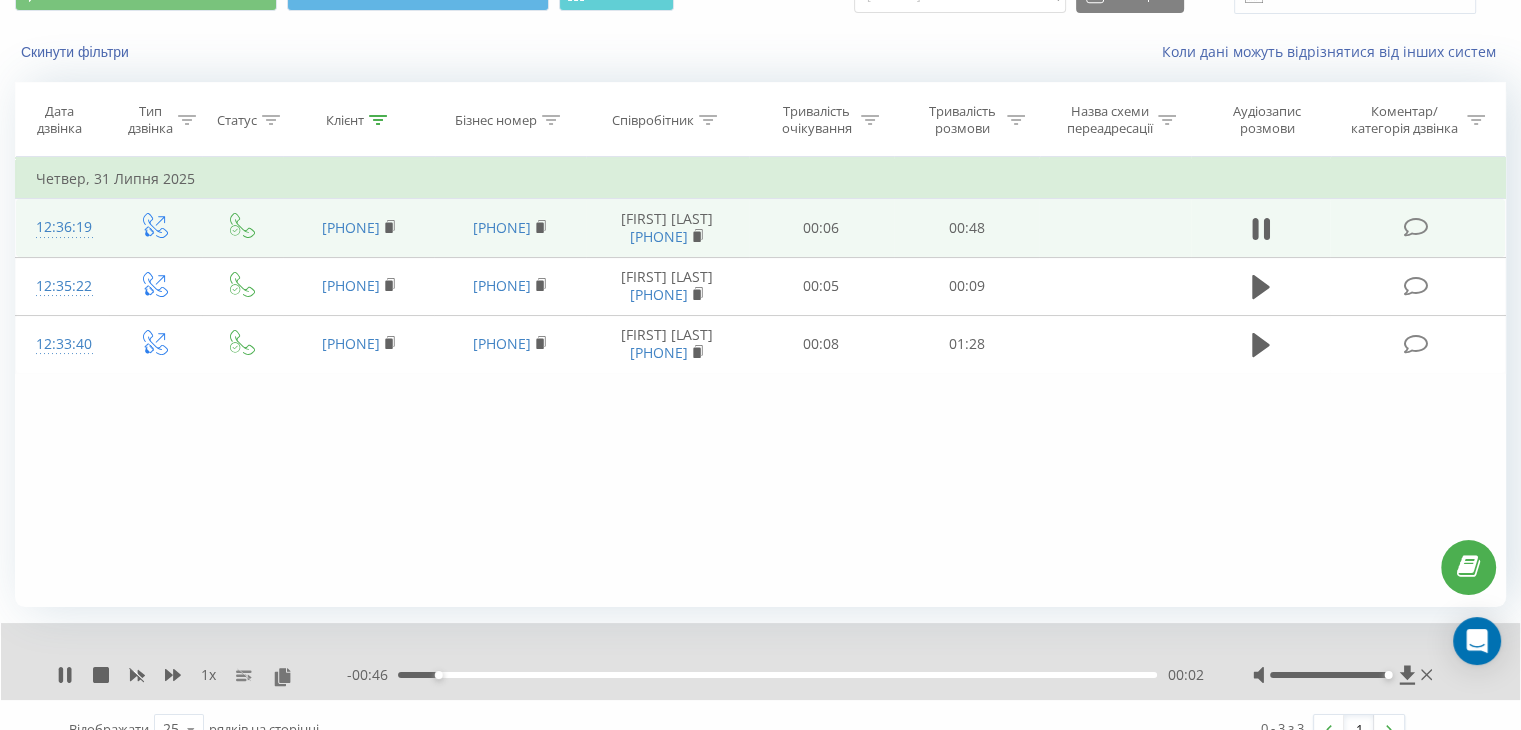 click on "00:02" at bounding box center (777, 675) 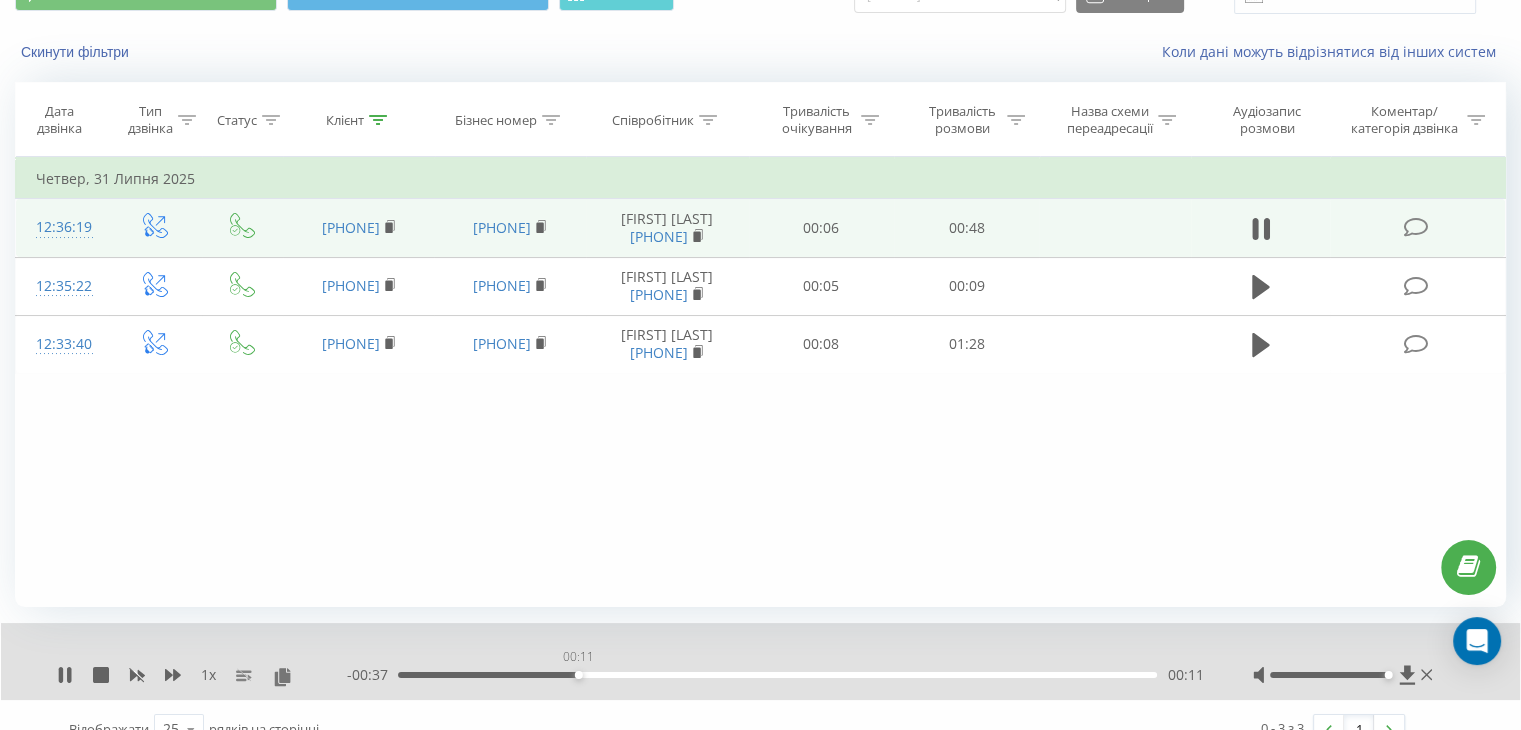 click on "00:11" at bounding box center (777, 675) 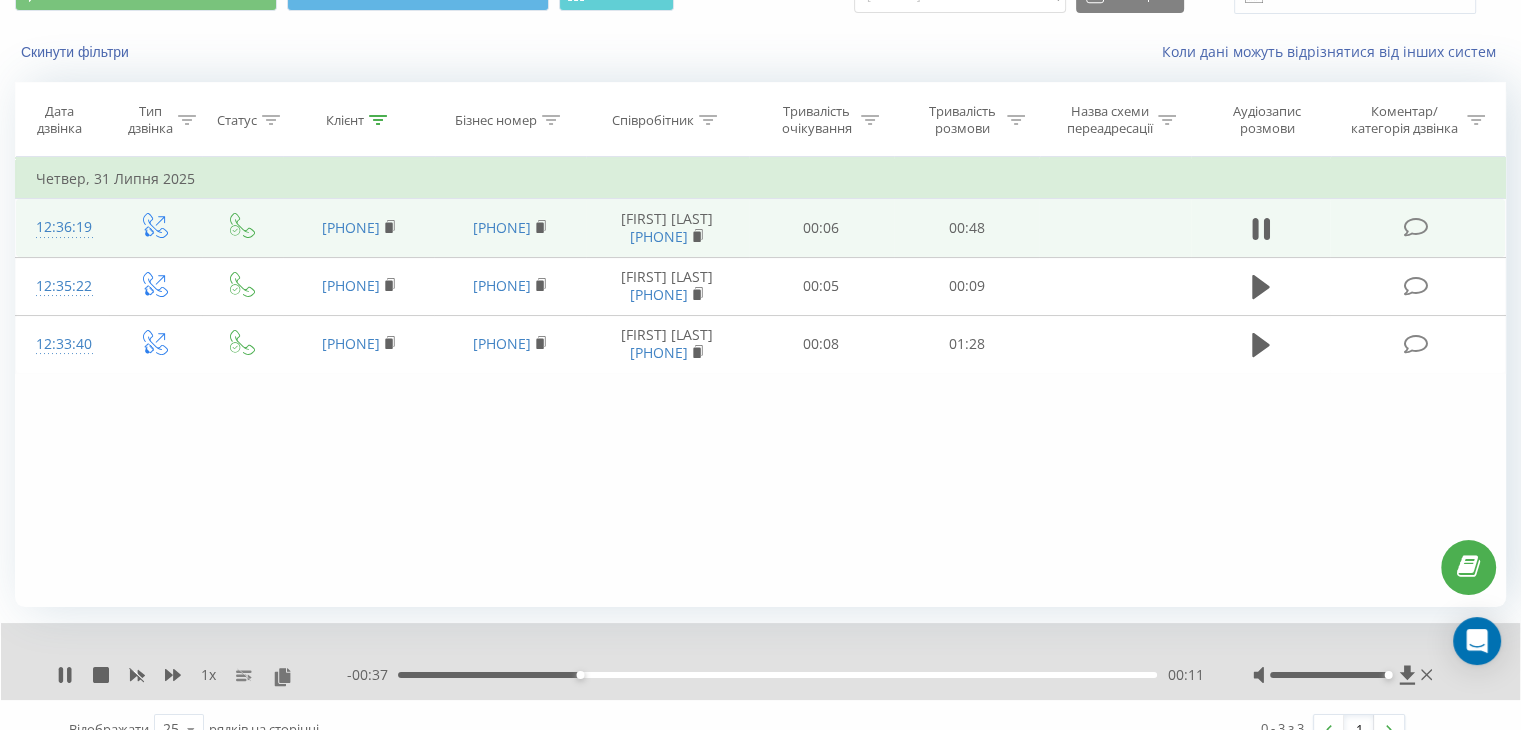 click on "- 00:37 00:11   00:11" at bounding box center [775, 675] 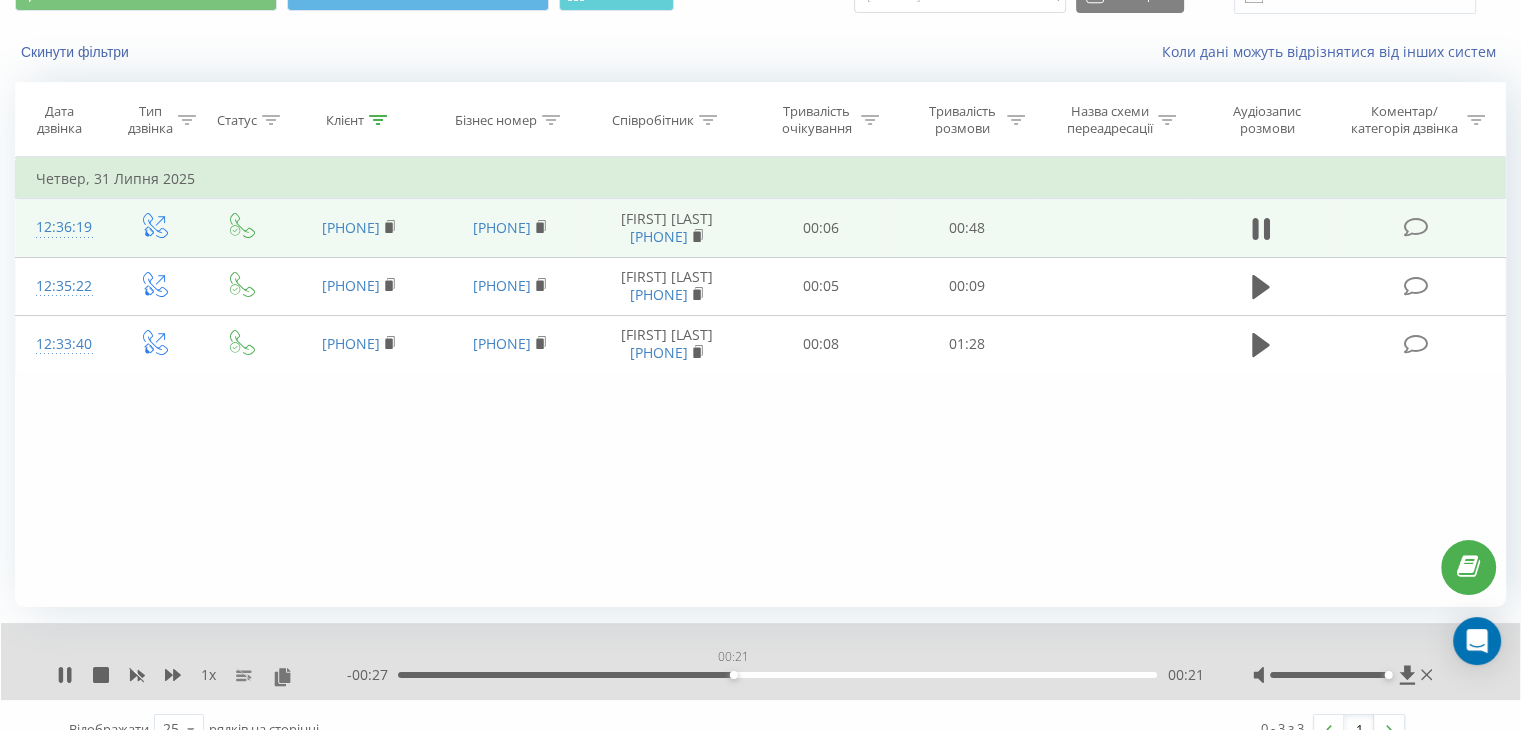 click on "00:21" at bounding box center (777, 675) 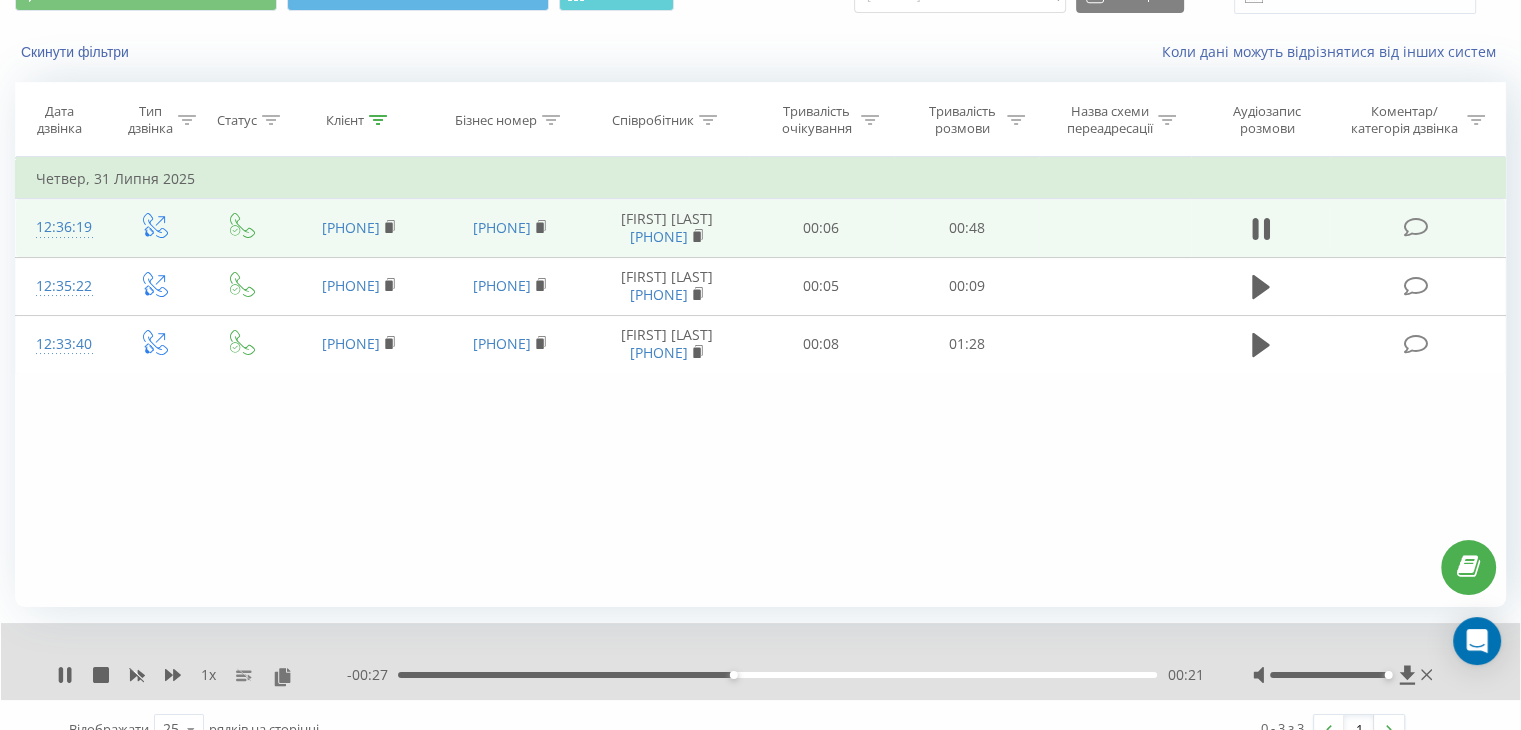 click on "00:21" at bounding box center (777, 675) 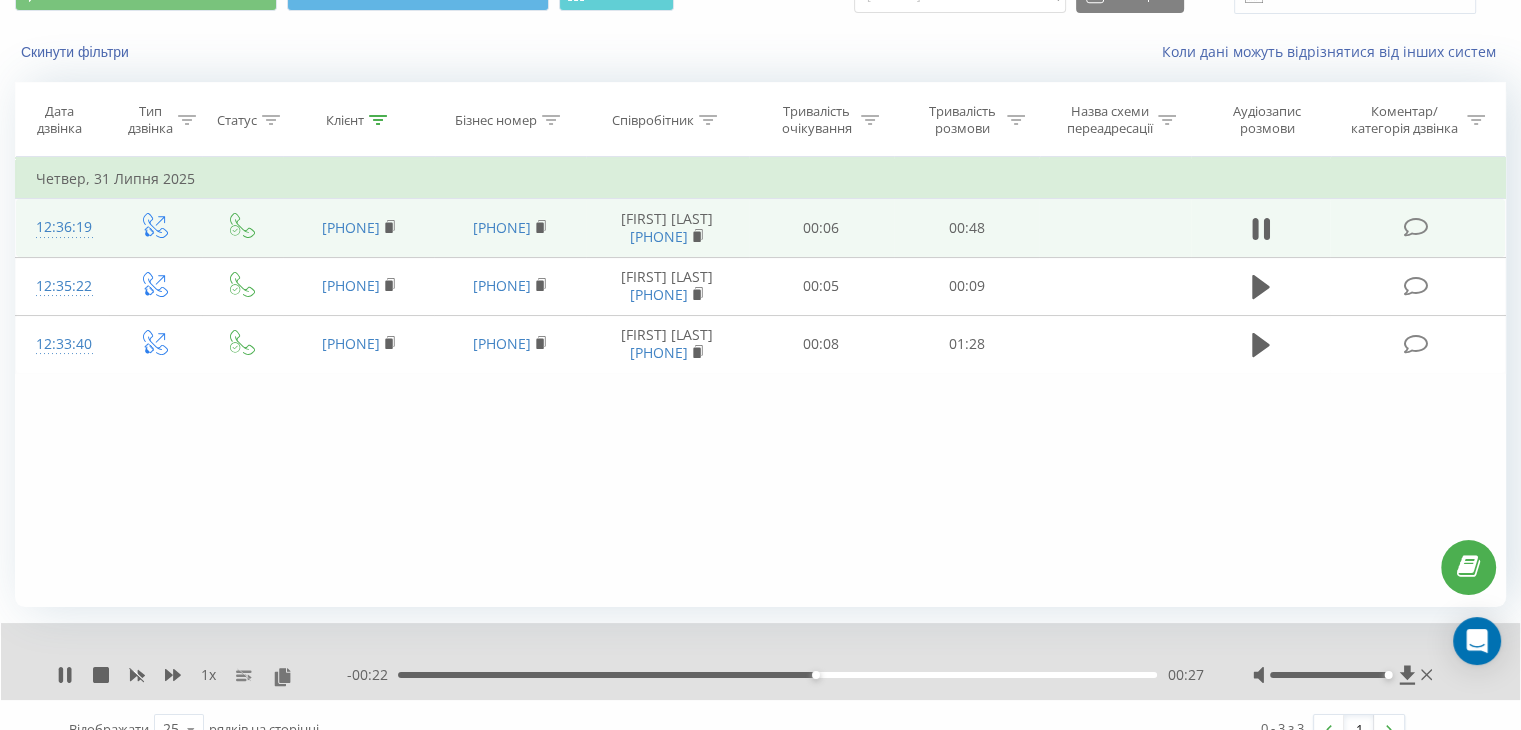 click on "00:27" at bounding box center (777, 675) 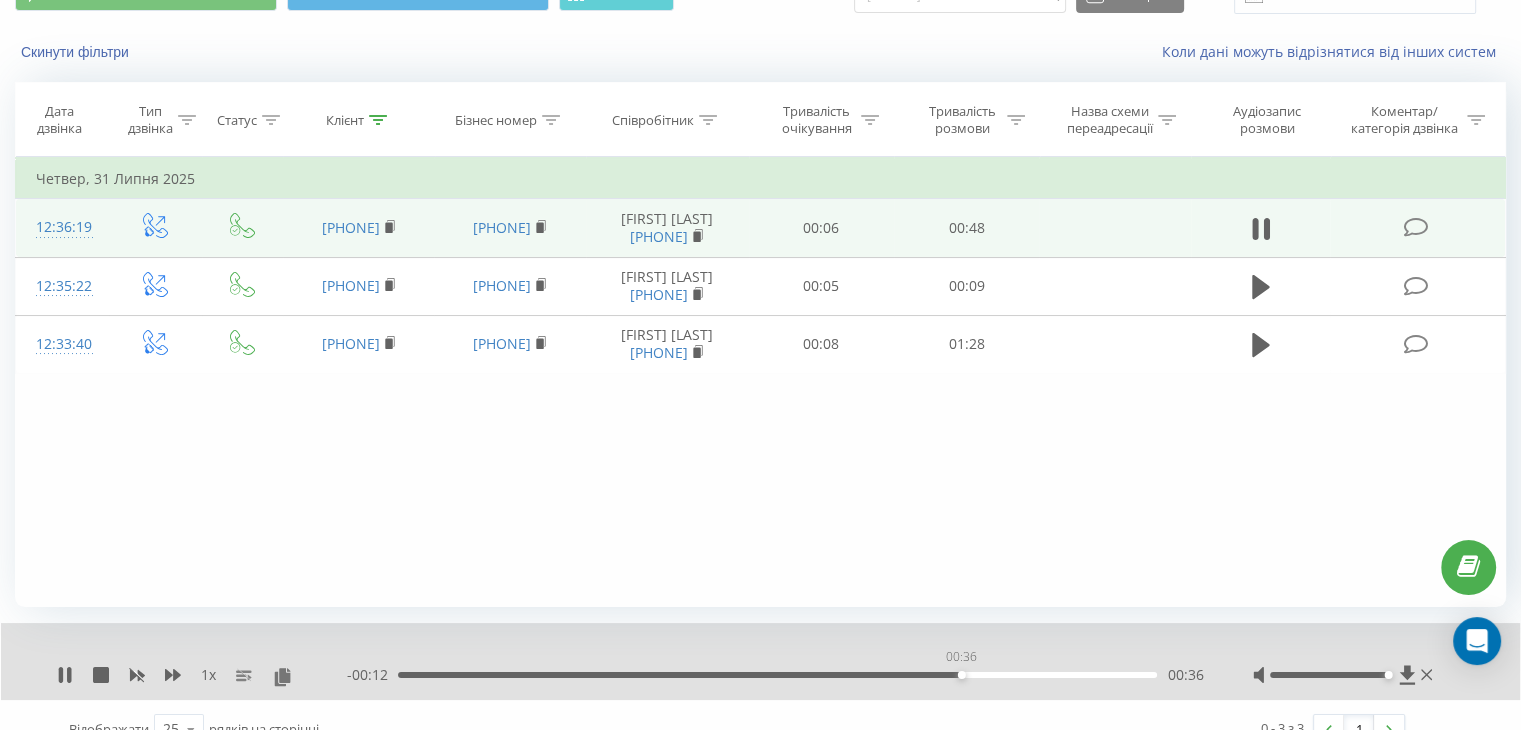click on "00:36" at bounding box center (777, 675) 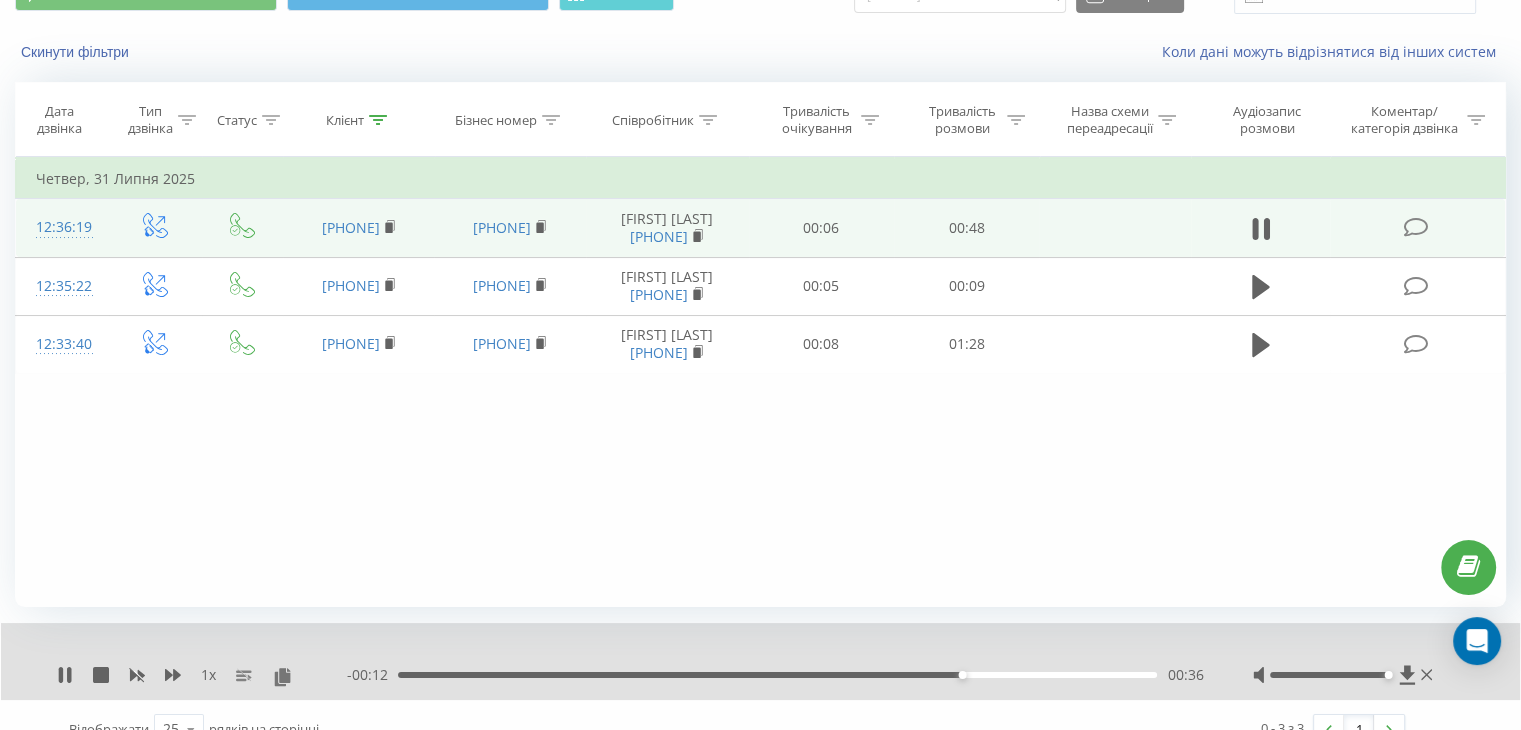 click on "- 00:12 00:36   00:36" at bounding box center [775, 675] 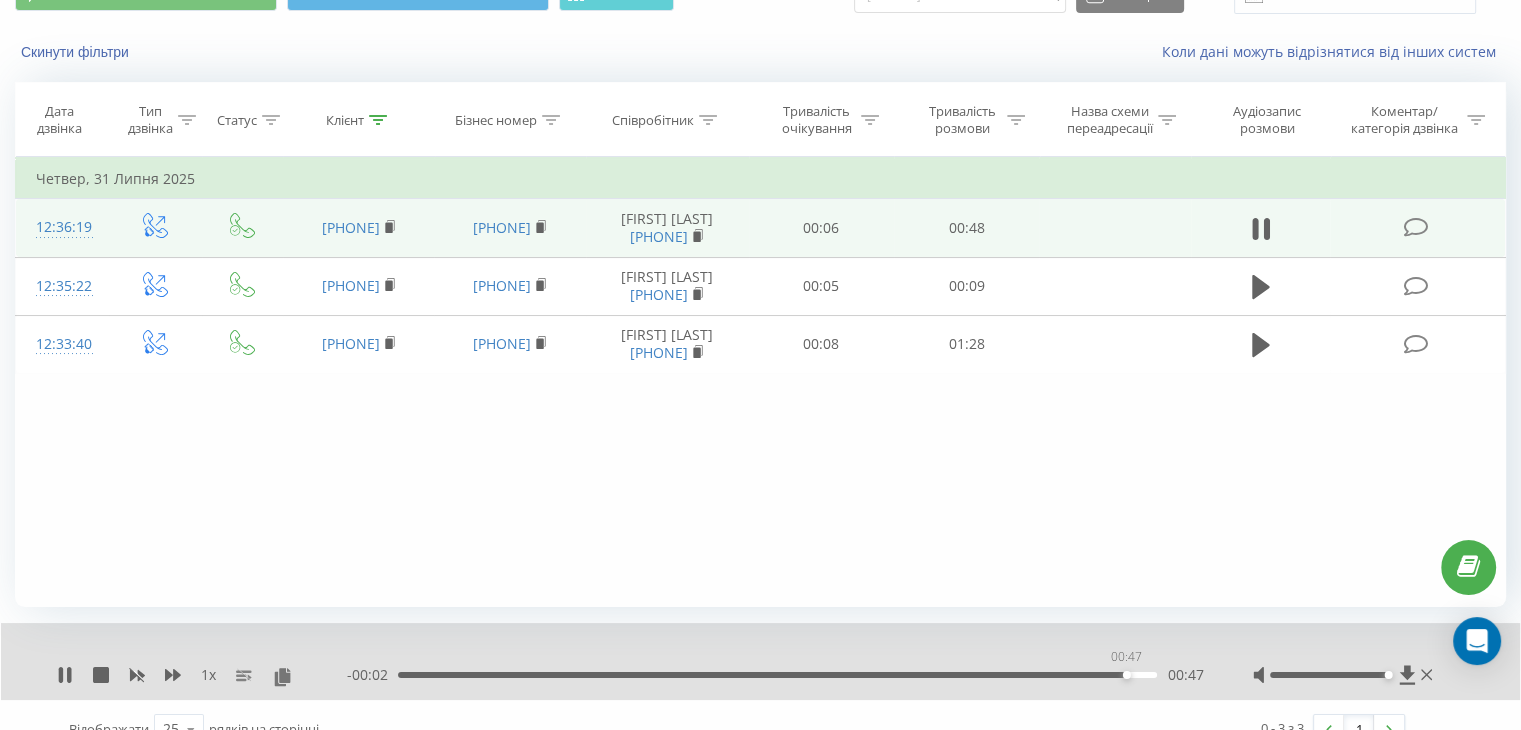 click on "00:47" at bounding box center [777, 675] 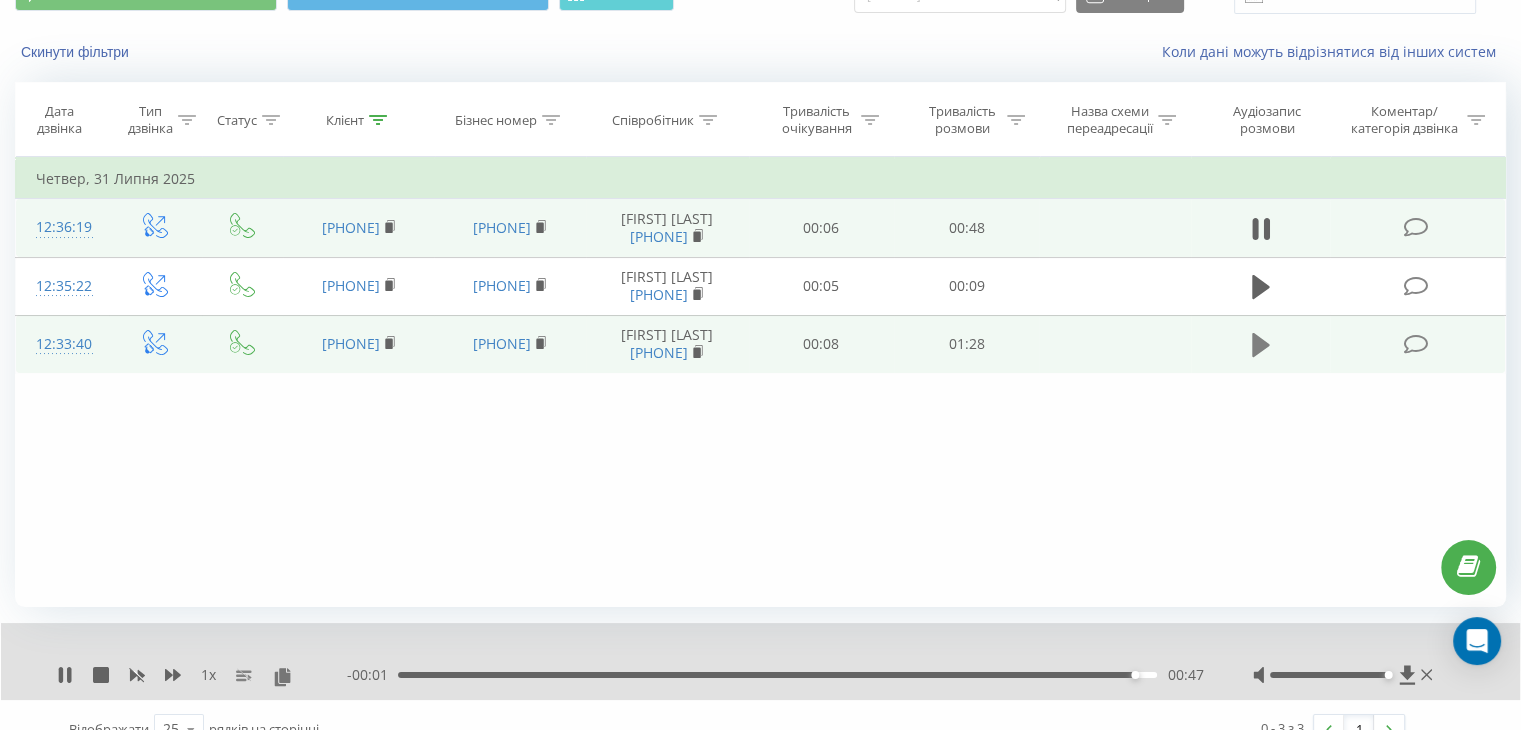 click 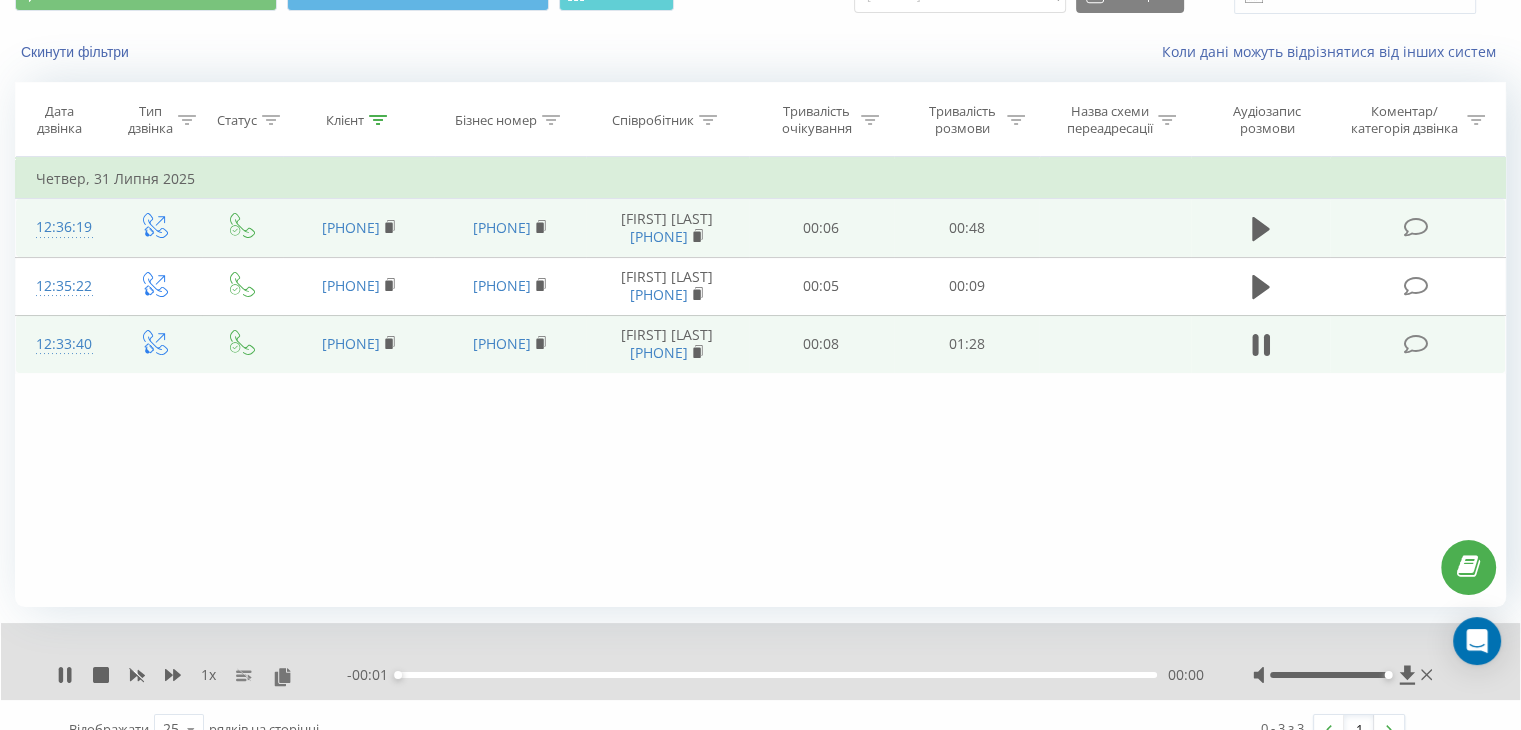 click on "00:00" at bounding box center [777, 675] 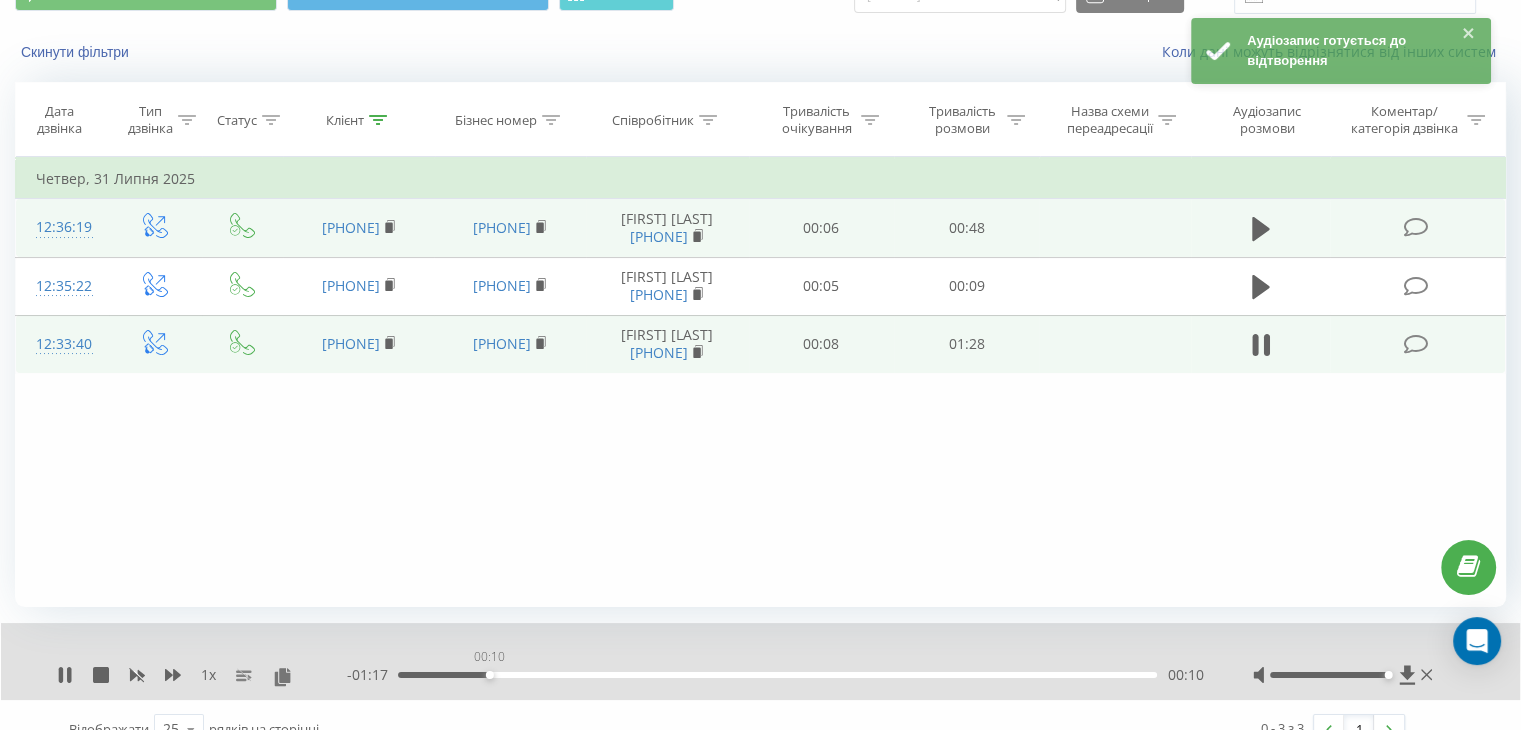 click on "00:10" at bounding box center (777, 675) 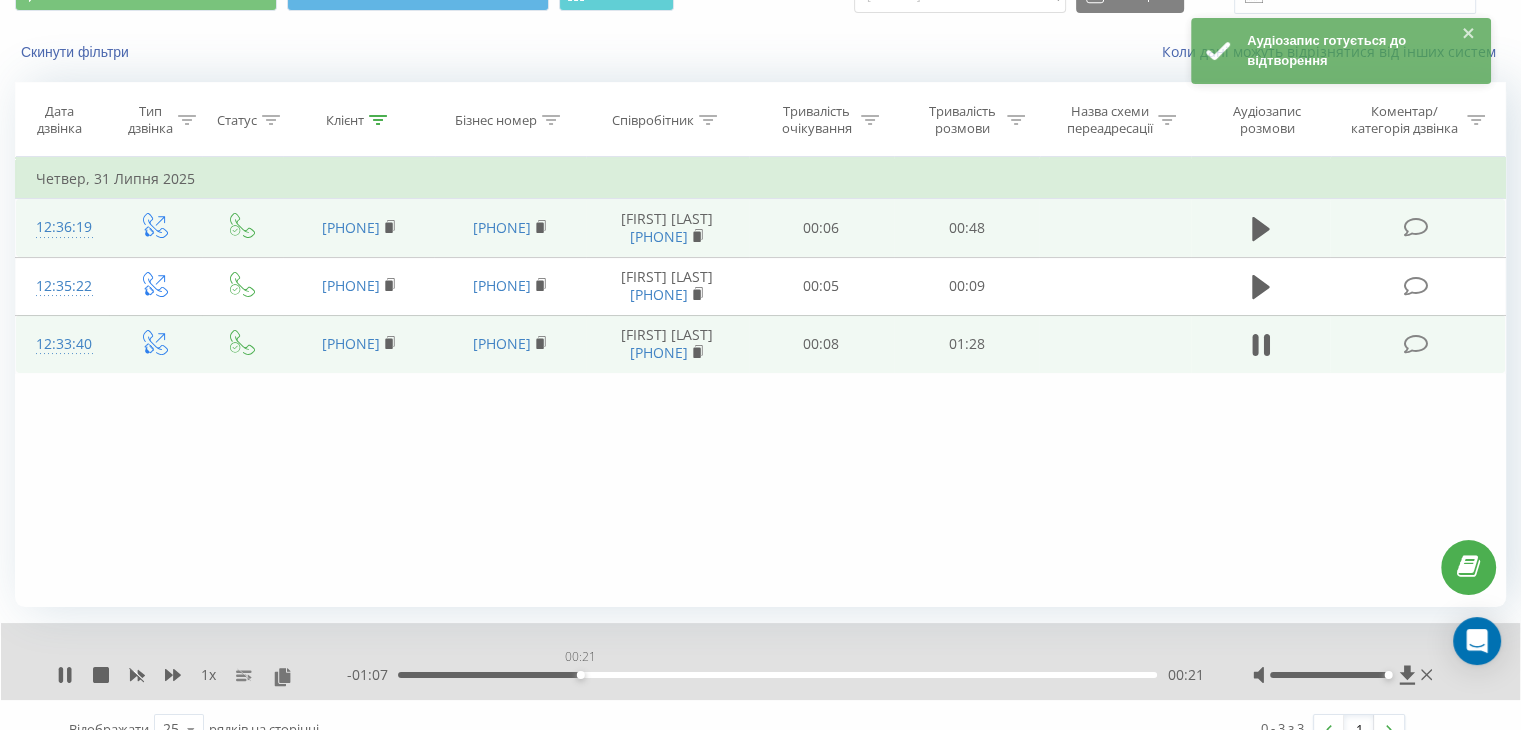 click on "00:21" at bounding box center [777, 675] 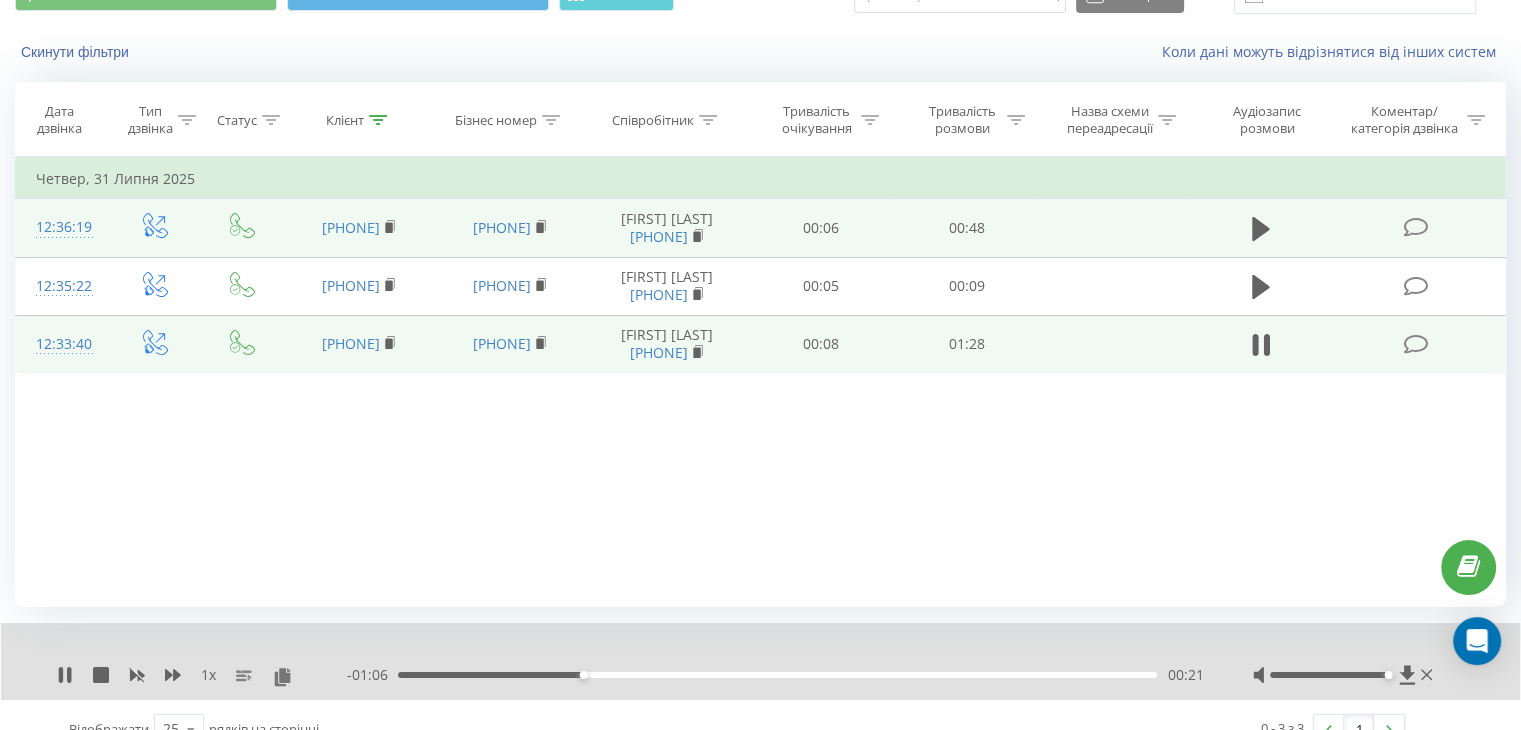 click on "00:21" at bounding box center (777, 675) 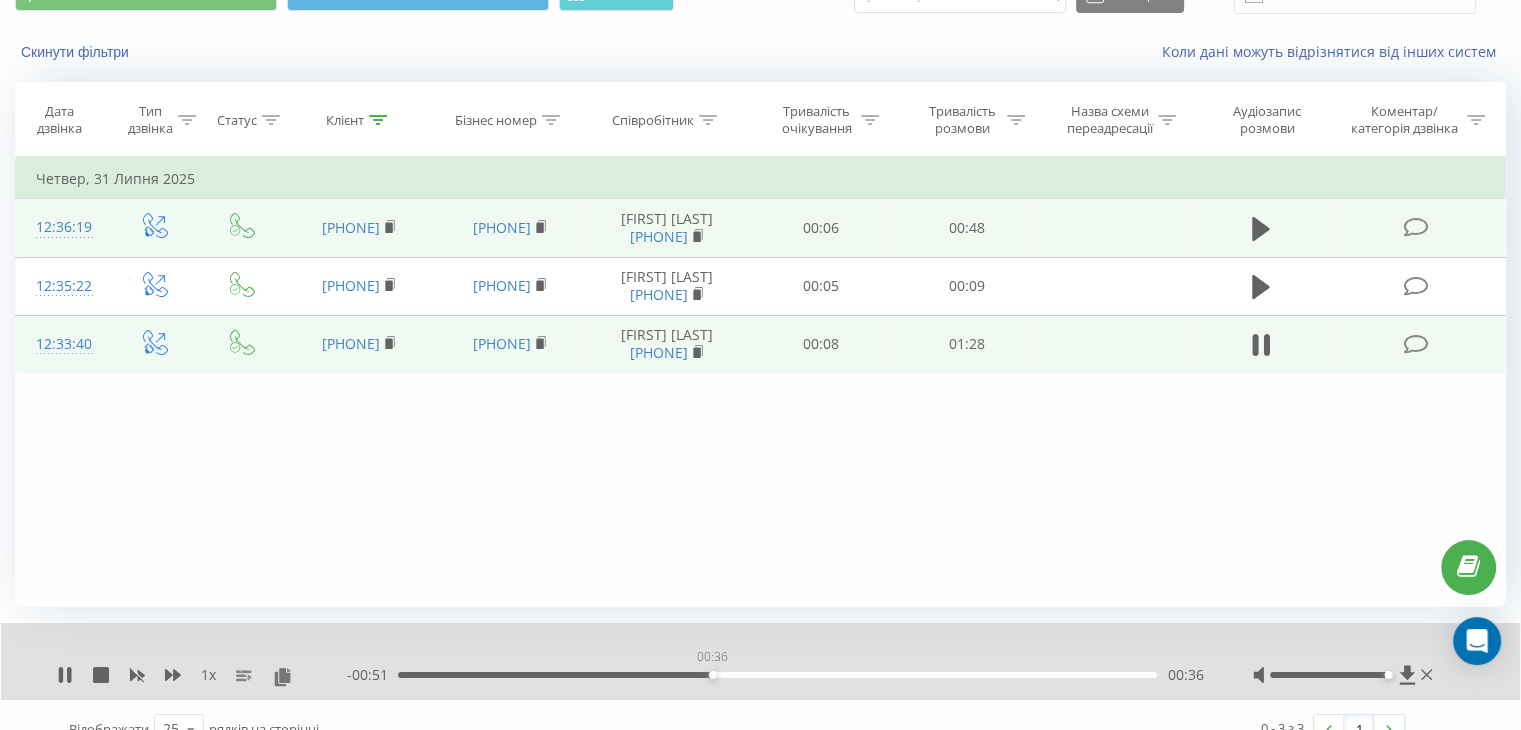 click on "00:36" at bounding box center (777, 675) 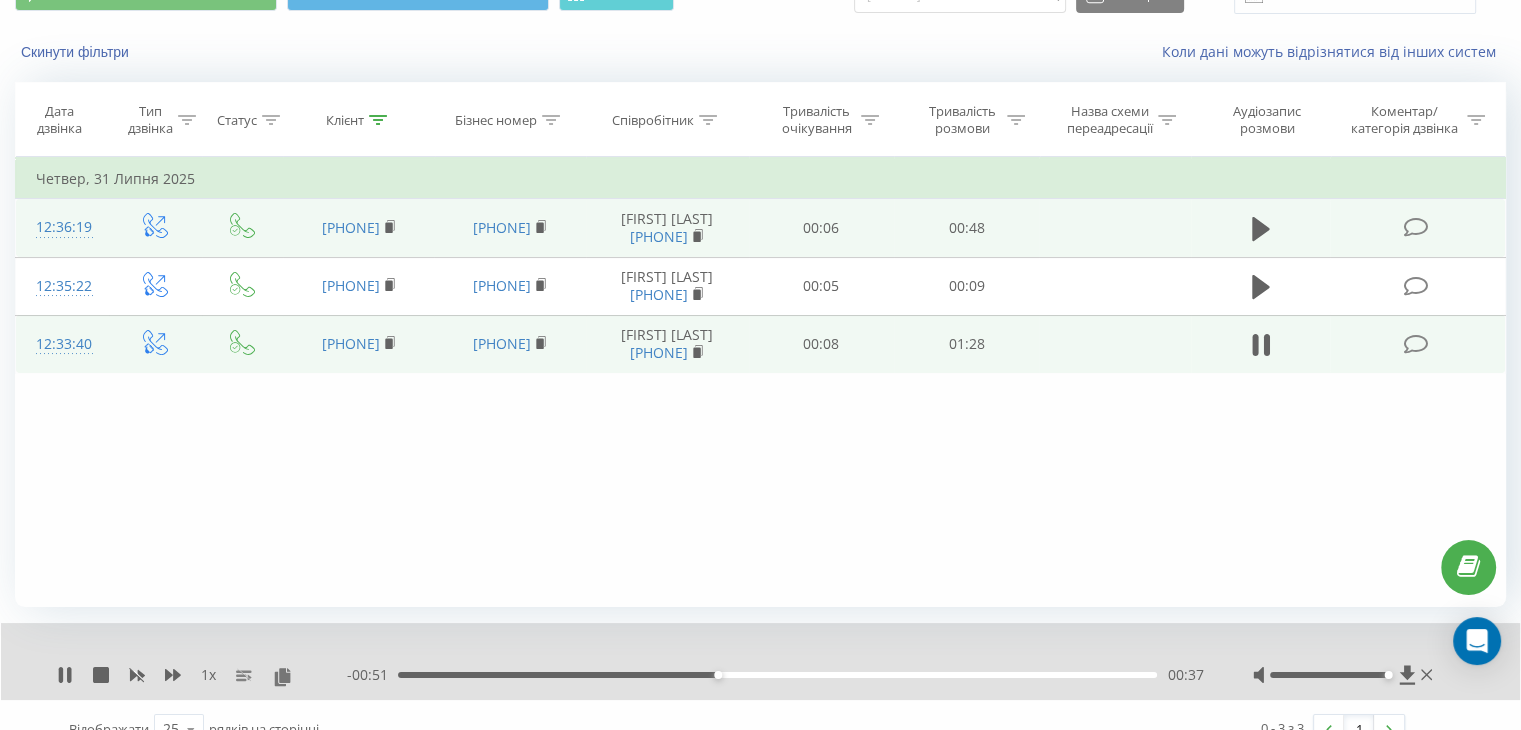 click on "- 00:51 00:37   00:37" at bounding box center [775, 675] 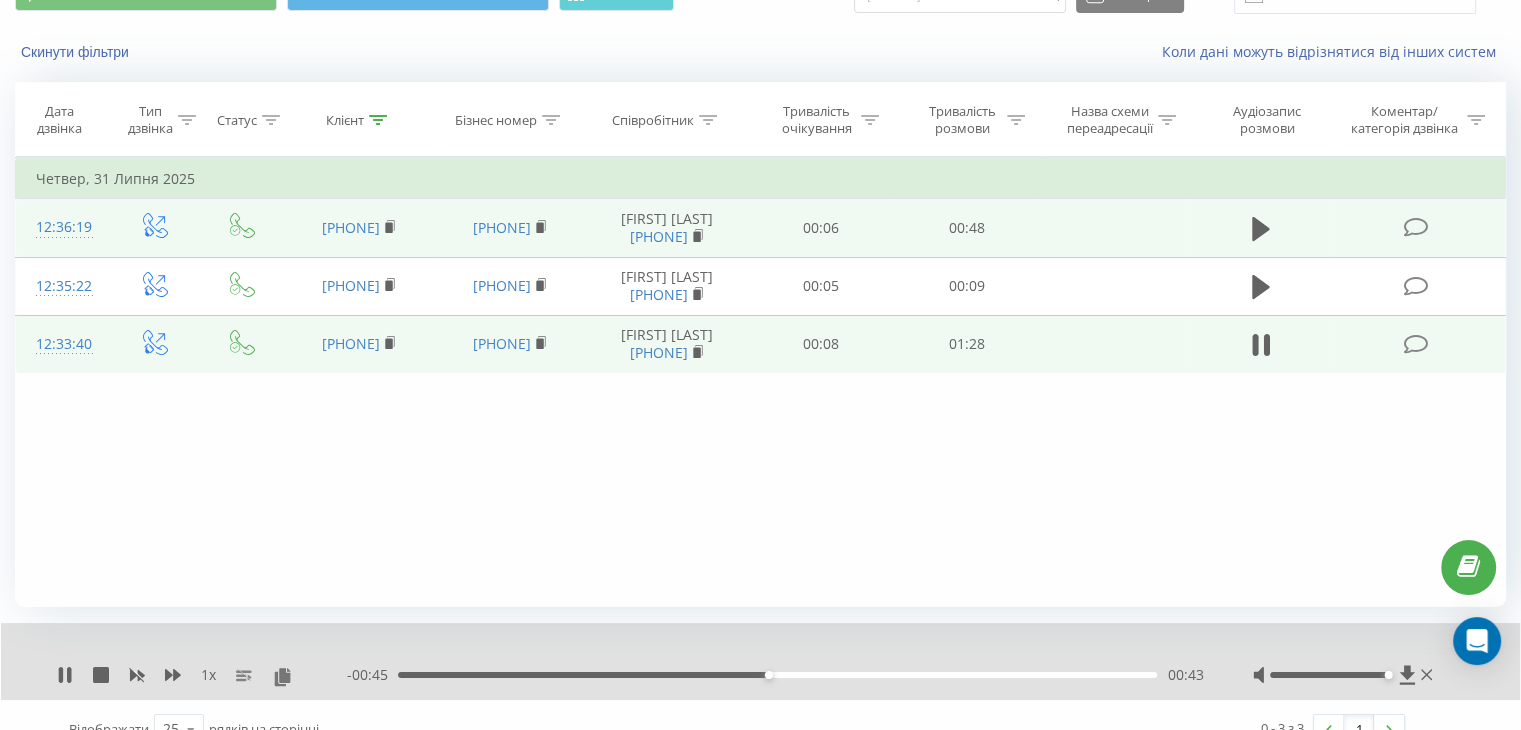 click on "- 00:45 00:43   00:43" at bounding box center [775, 675] 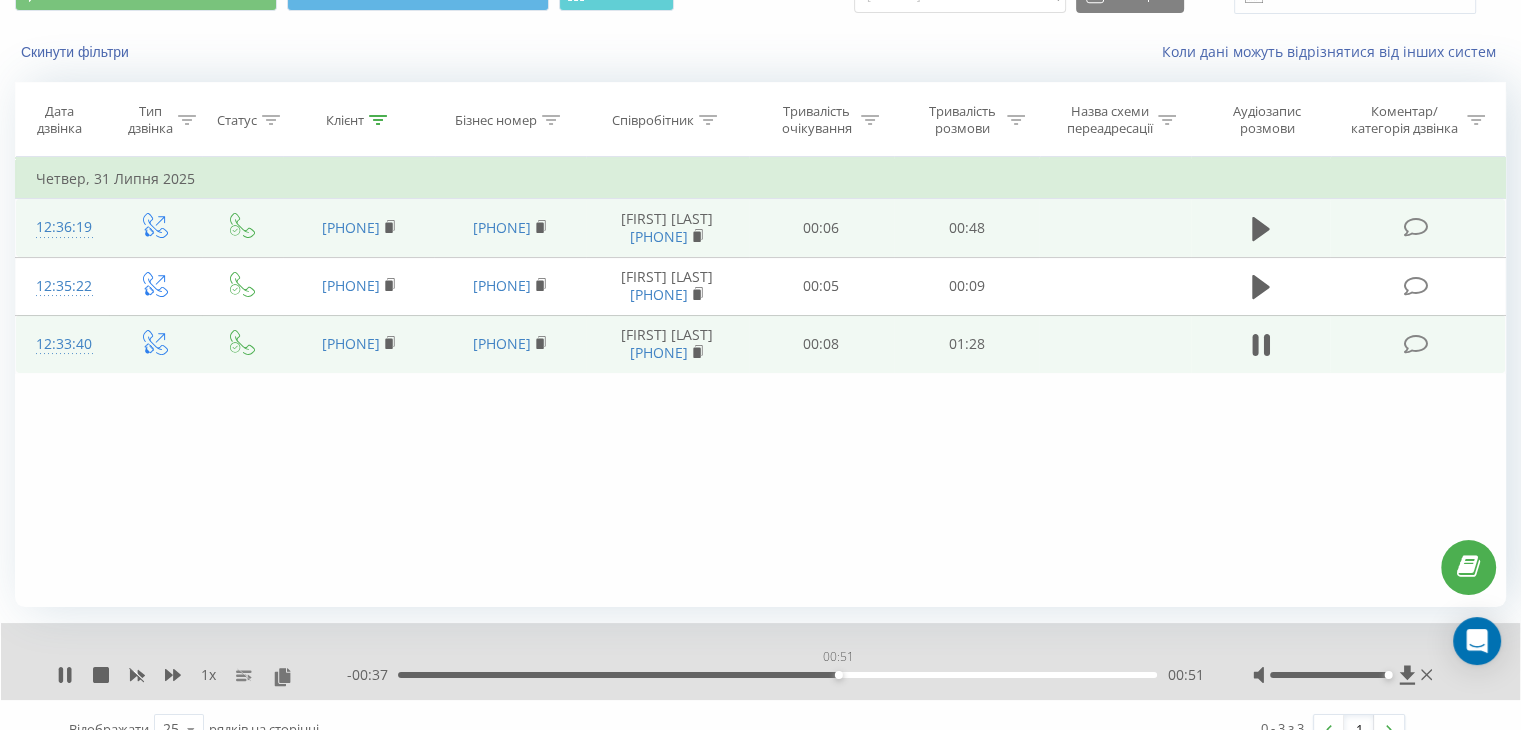 click on "00:51" at bounding box center (777, 675) 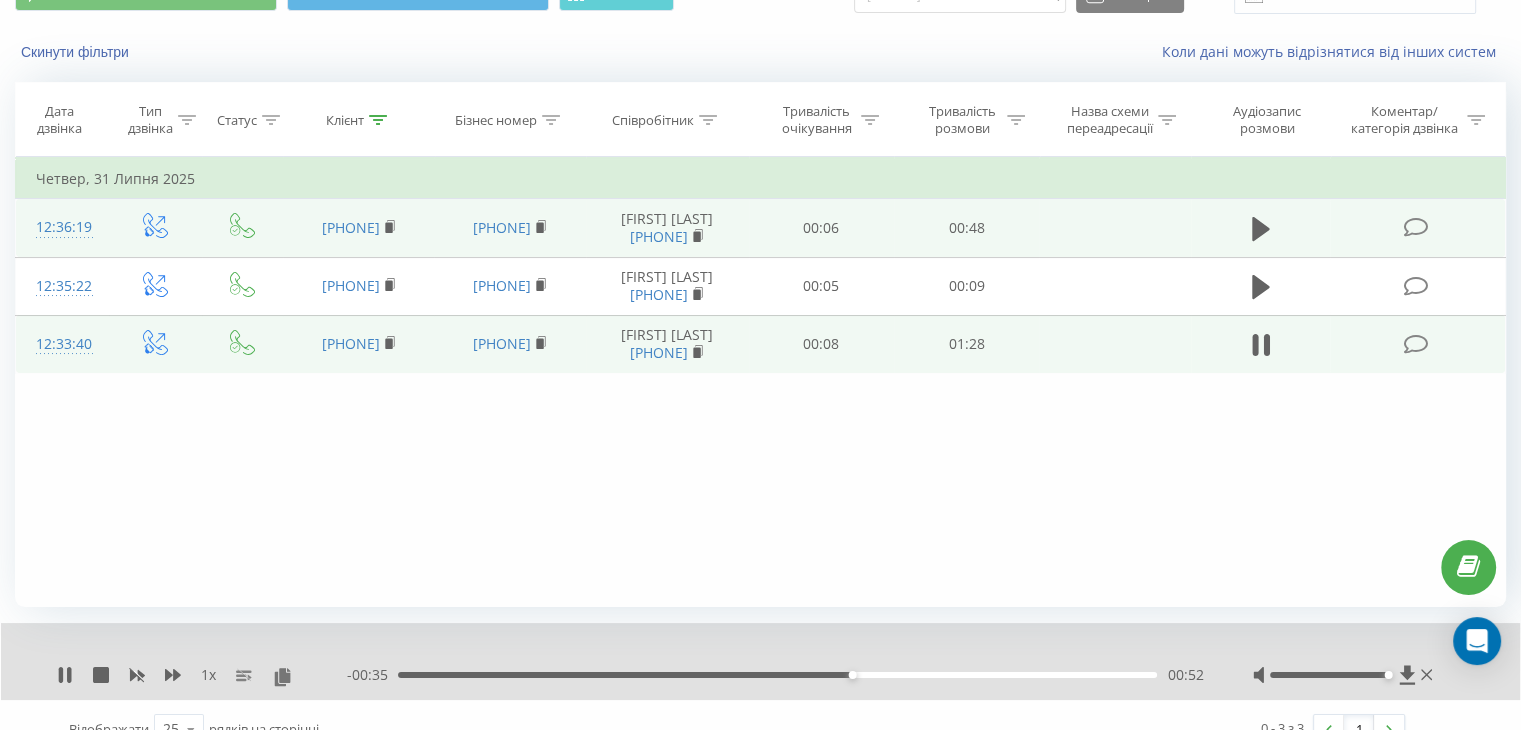 click on "00:52" at bounding box center [777, 675] 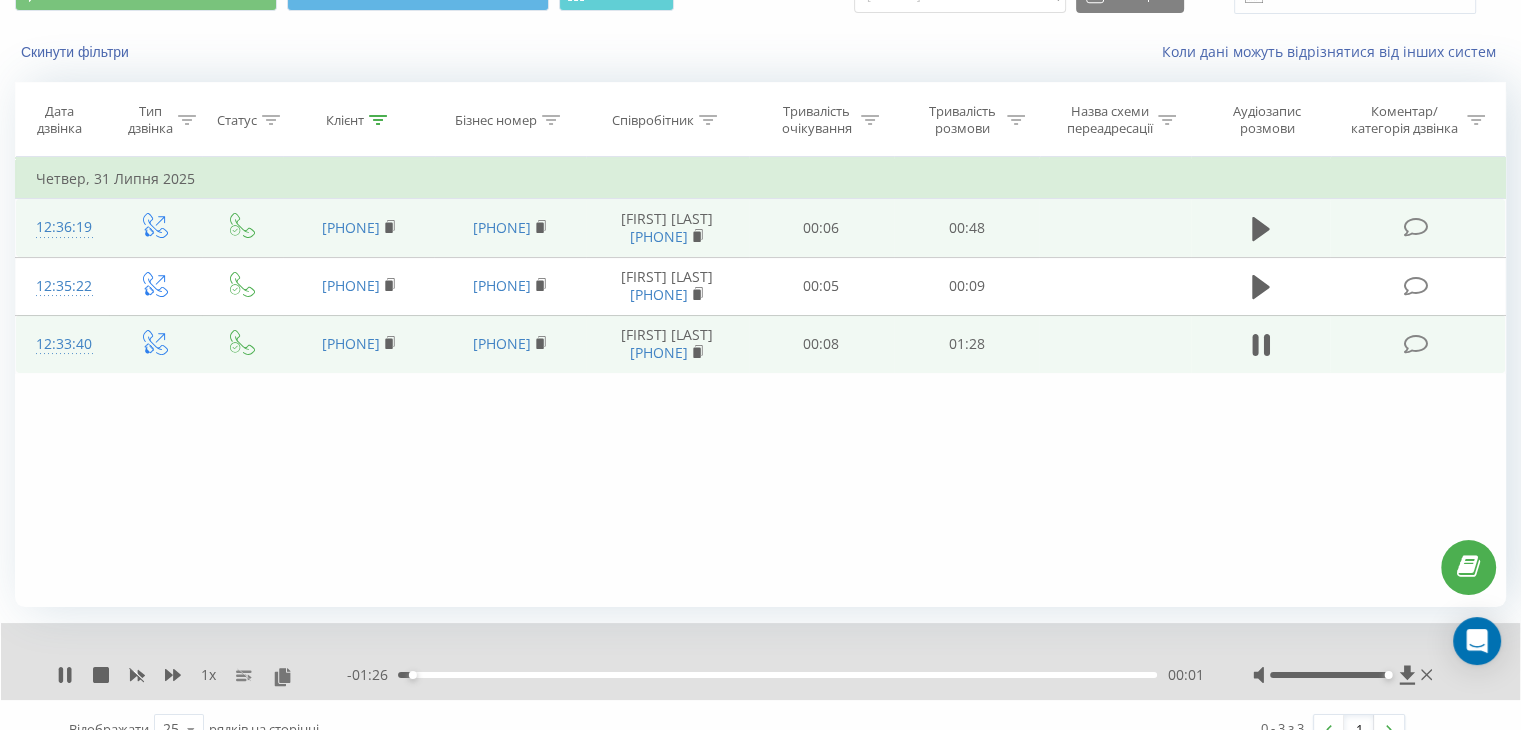 click on "00:01" at bounding box center [777, 675] 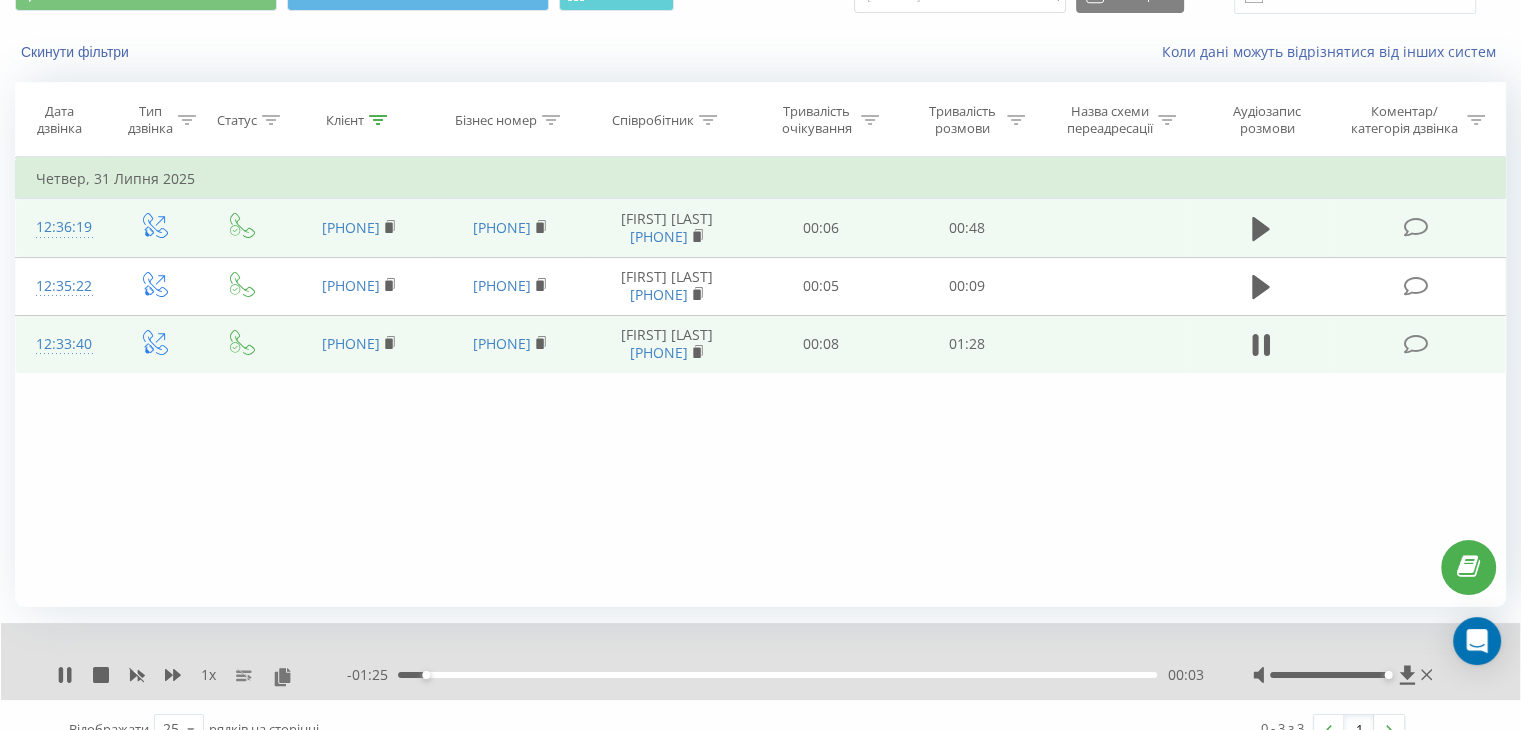 click on "00:03" at bounding box center (777, 675) 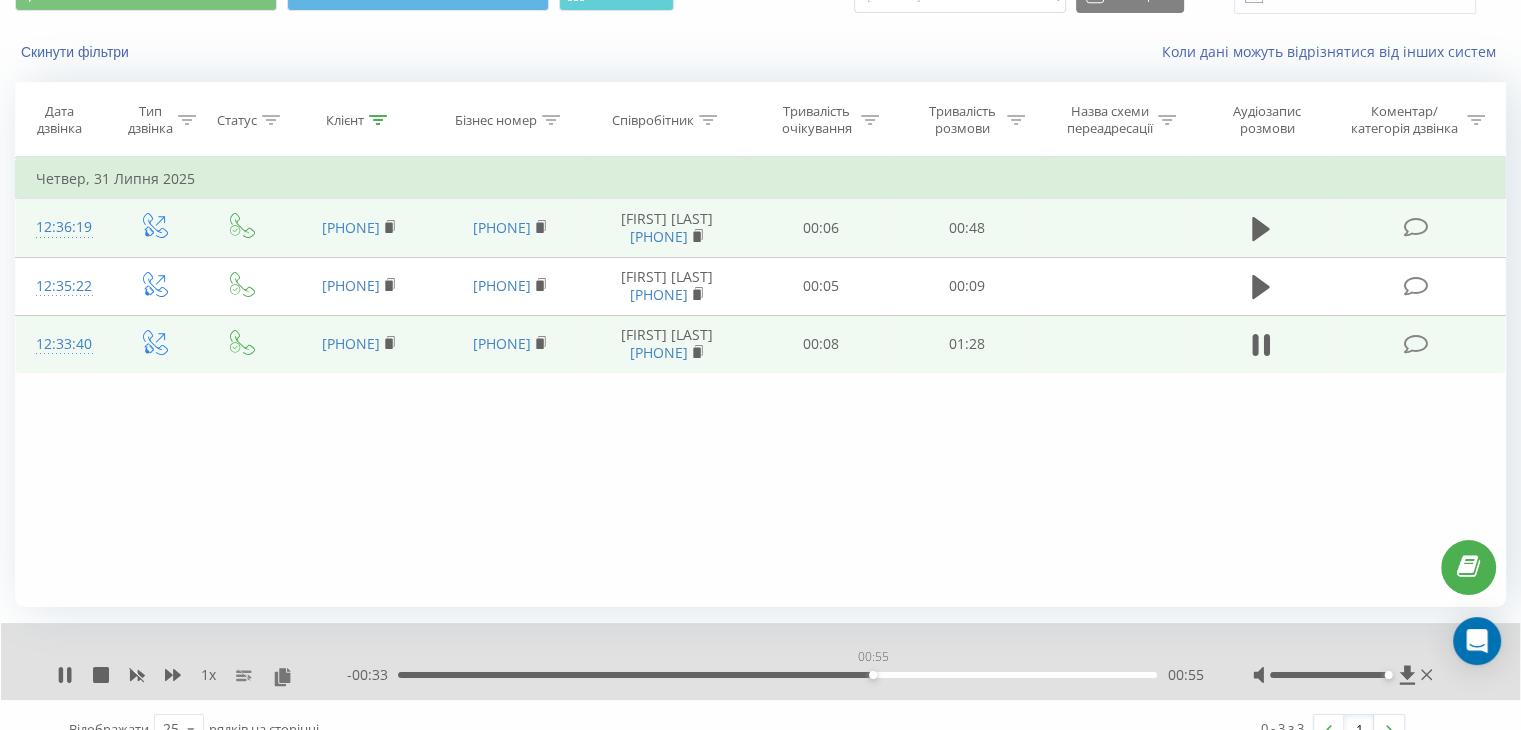 click on "00:55" at bounding box center [777, 675] 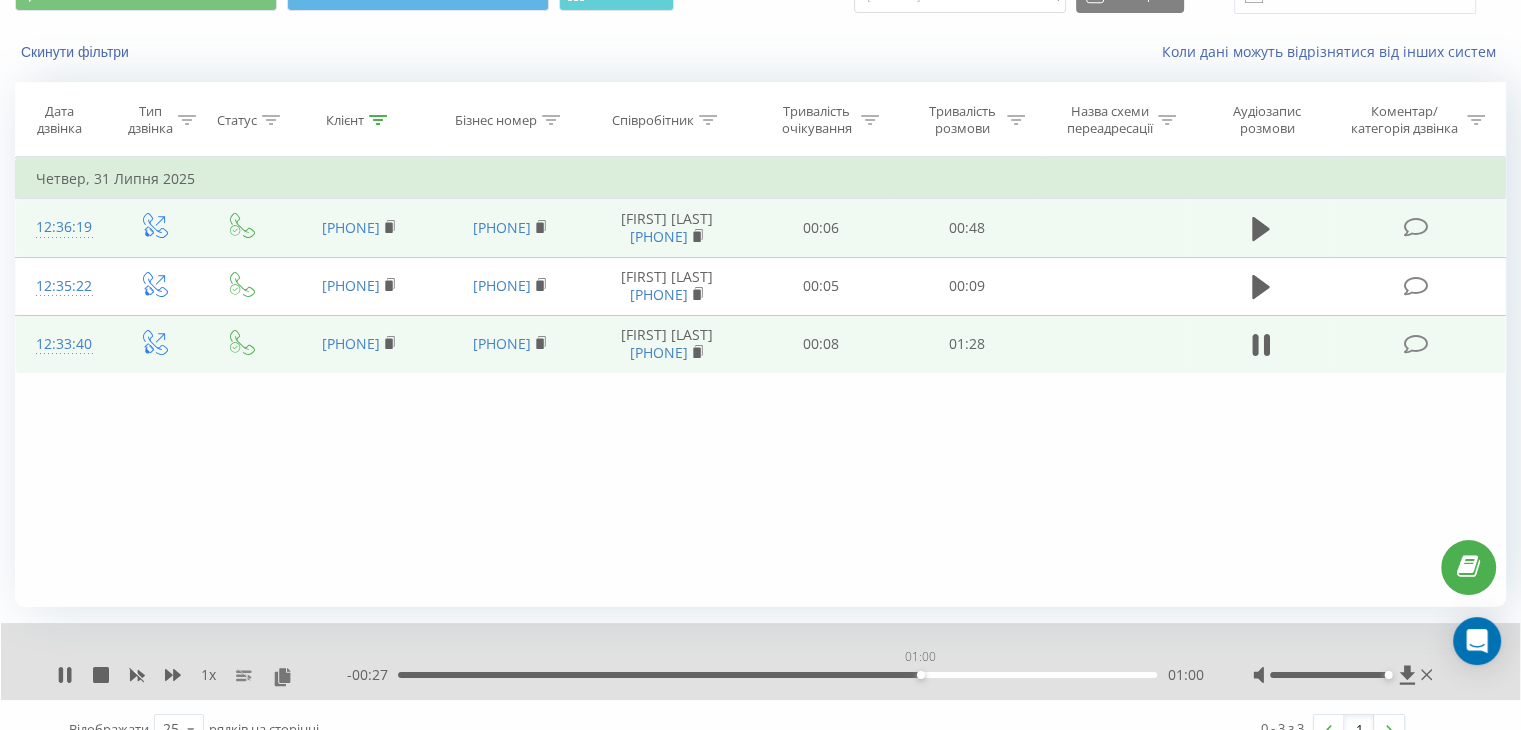 click on "01:00" at bounding box center (777, 675) 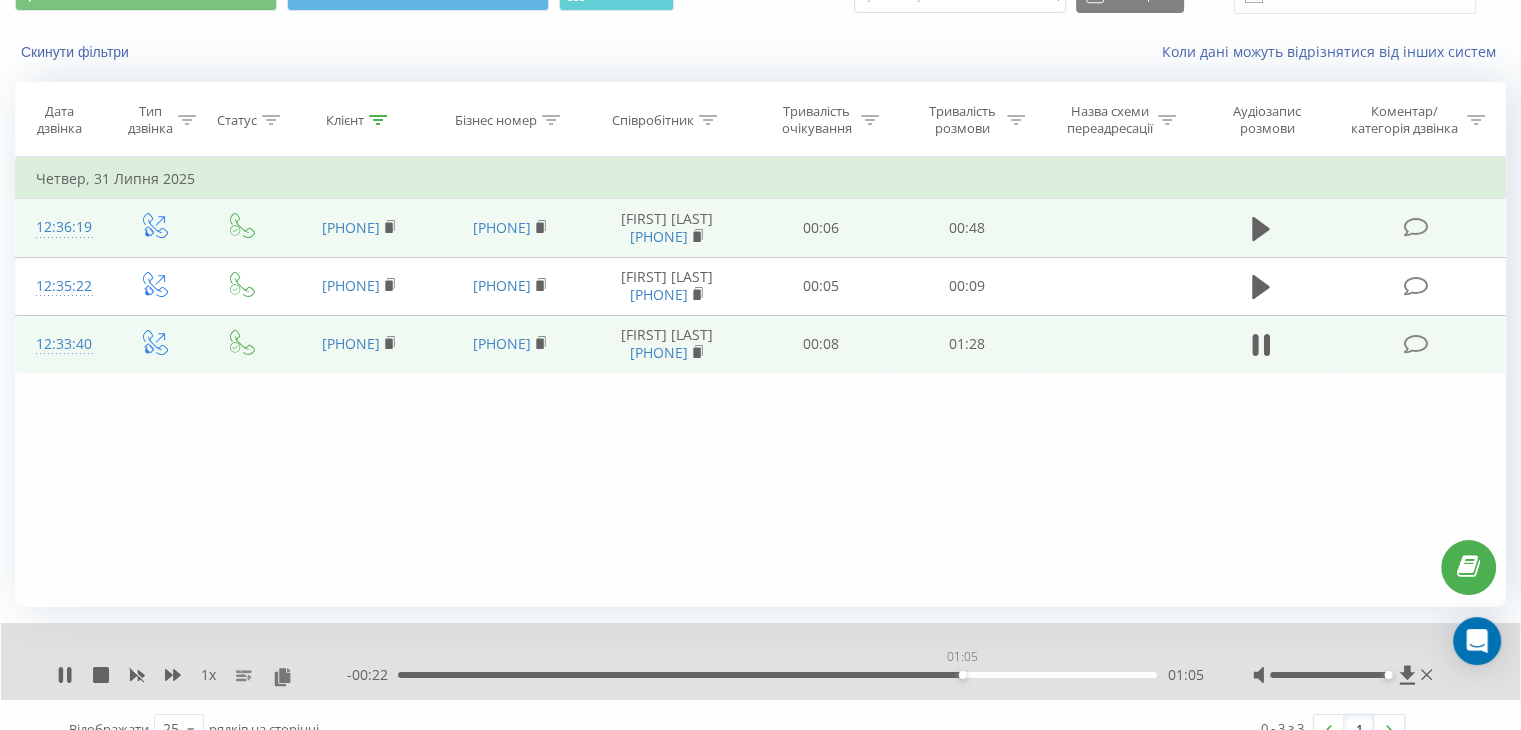 click on "01:05" at bounding box center [777, 675] 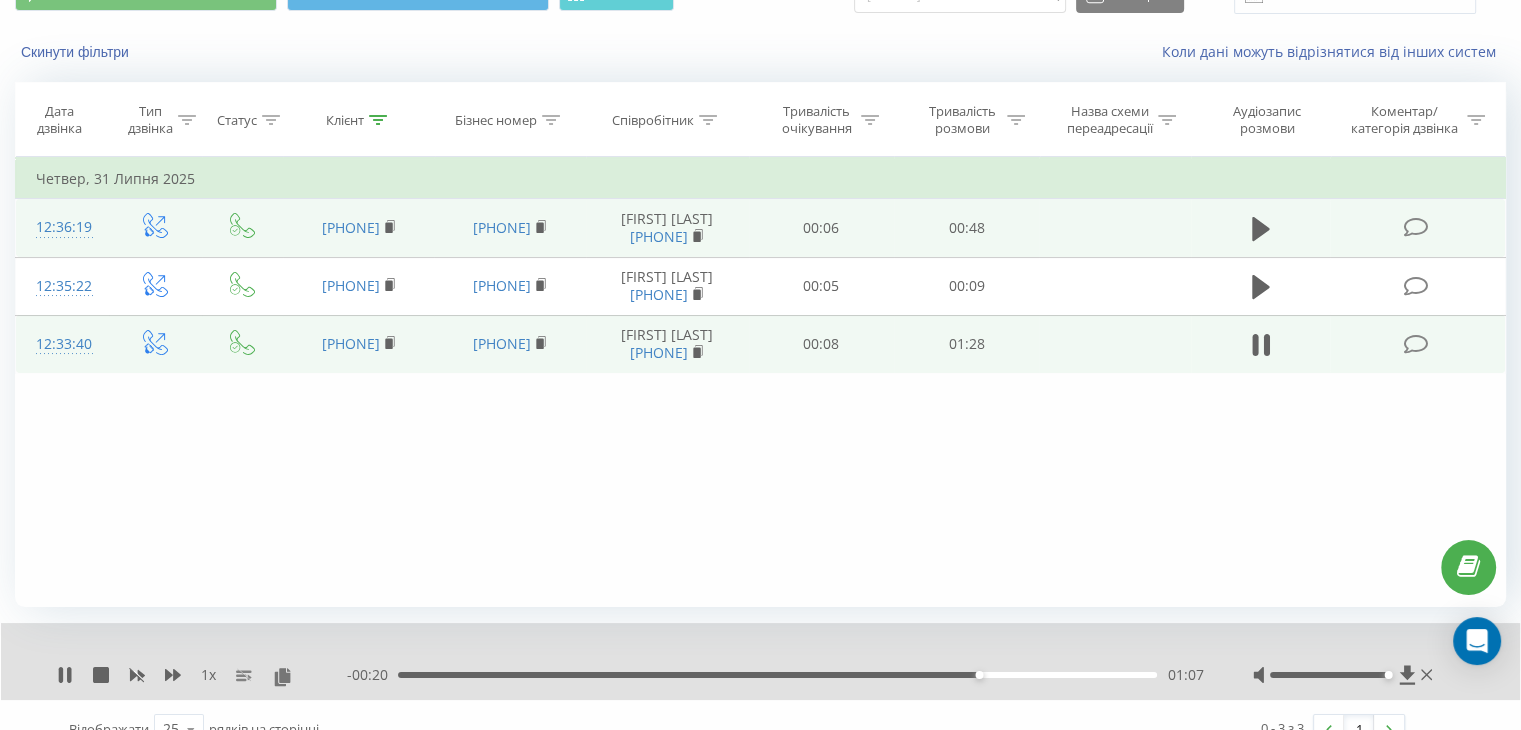 click on "01:07" at bounding box center (777, 675) 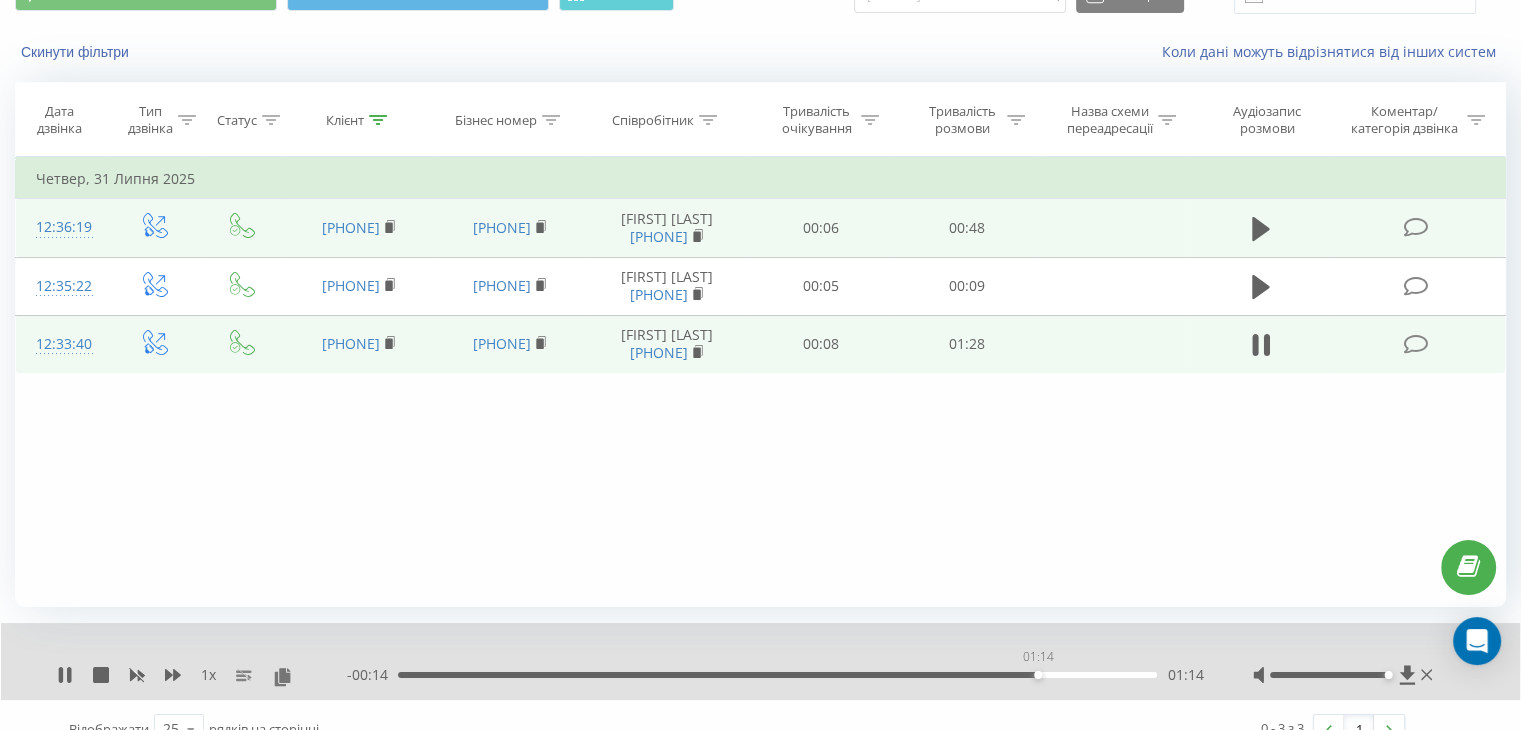 click on "01:14" at bounding box center (777, 675) 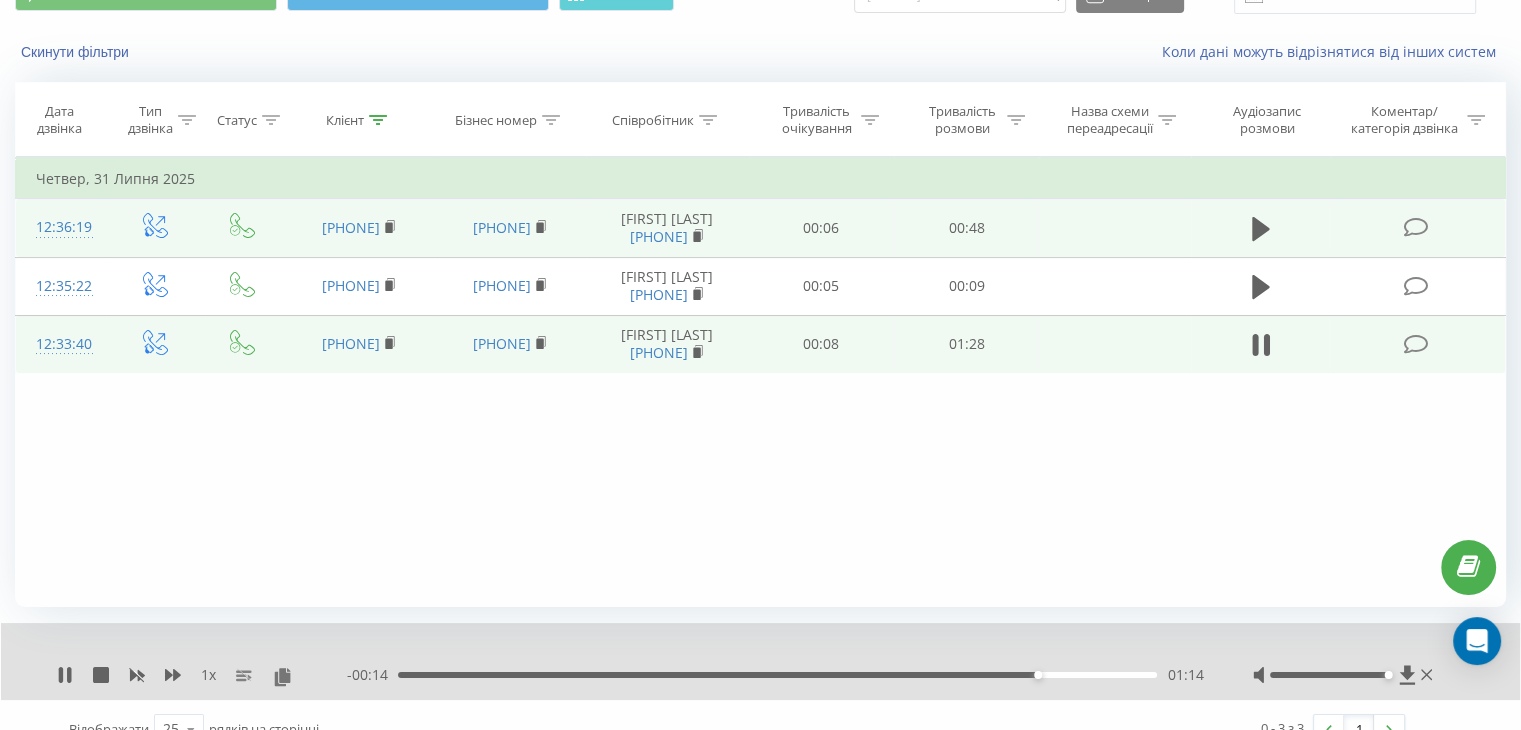 click on "01:14" at bounding box center [777, 675] 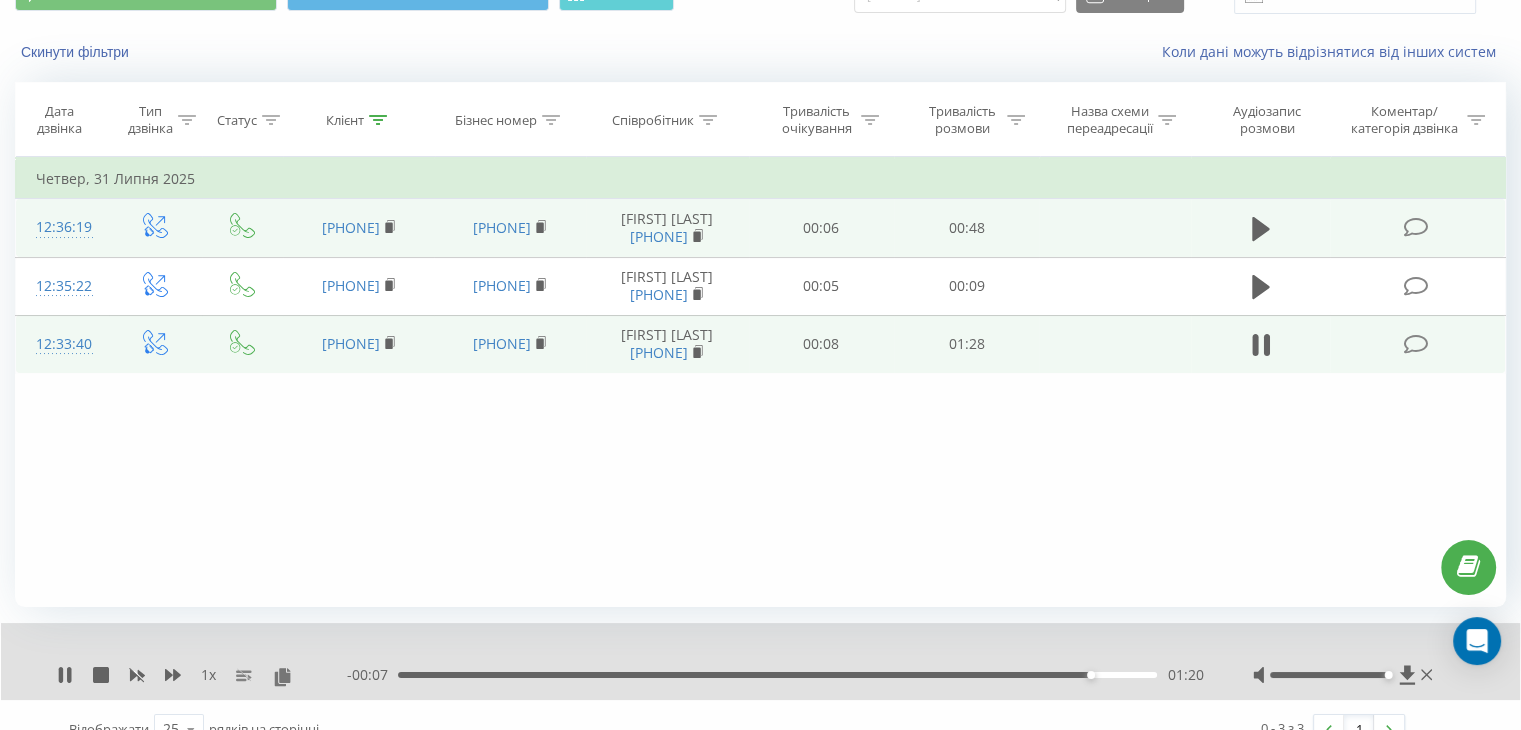 click on "- 00:07 01:20   01:20" at bounding box center (775, 675) 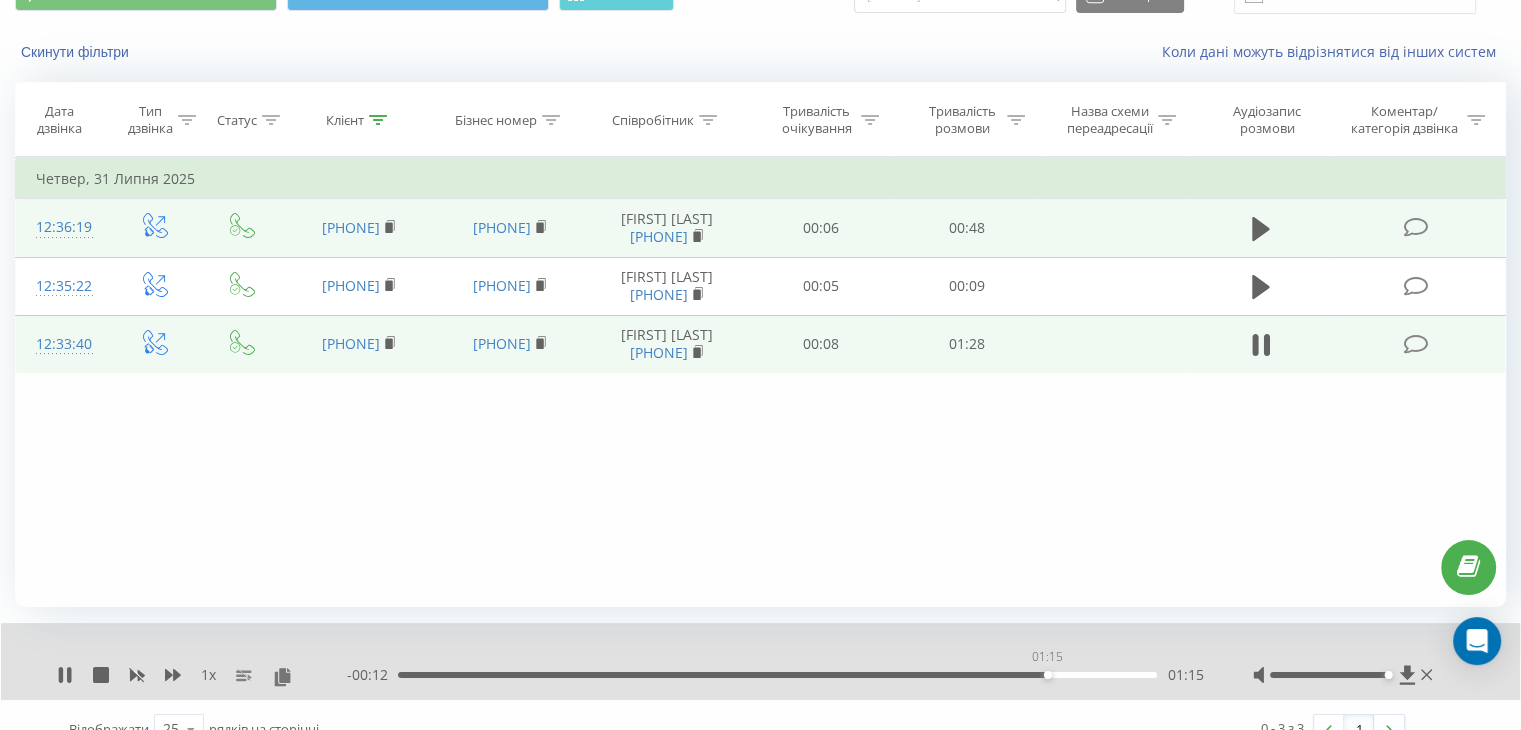 click on "01:15" at bounding box center [777, 675] 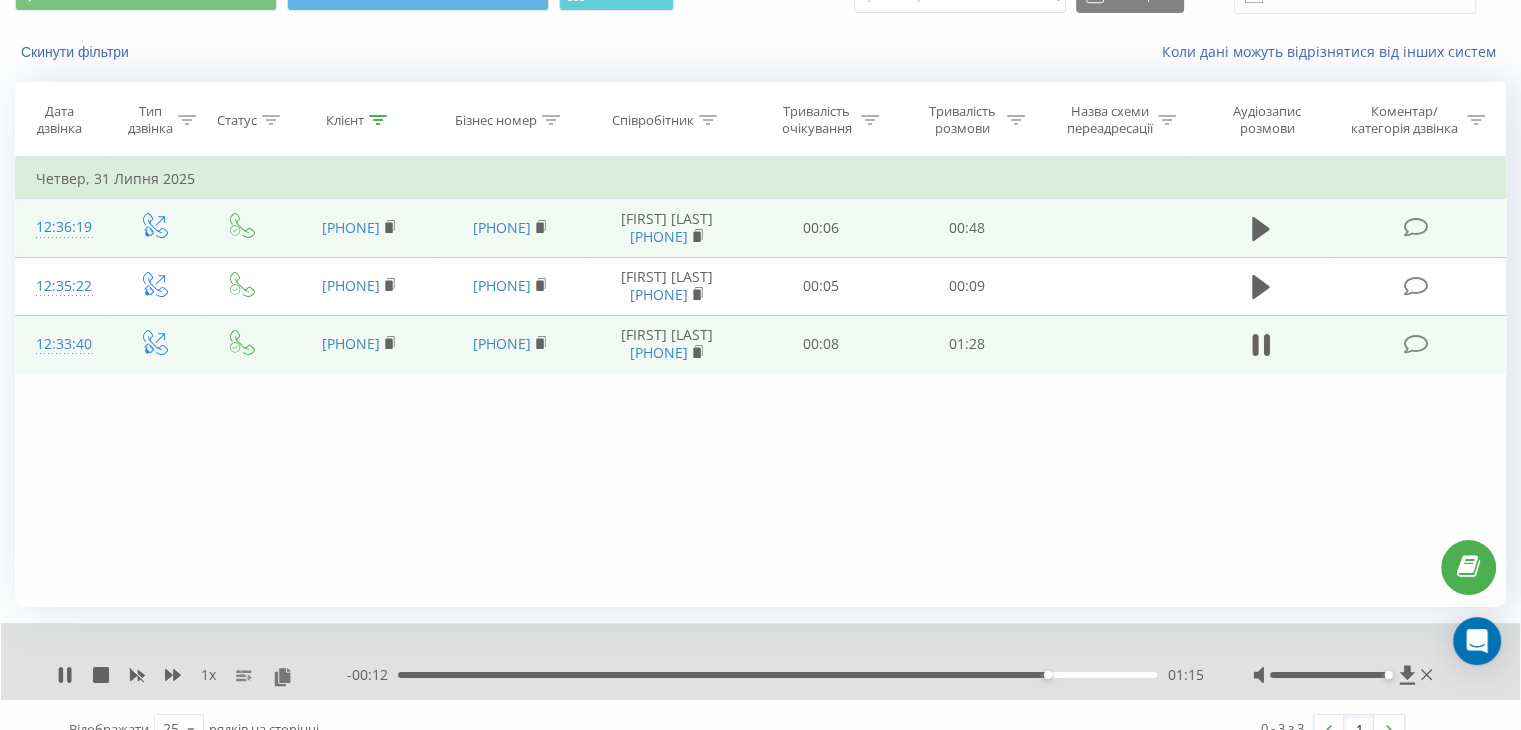 click on "01:15" at bounding box center [777, 675] 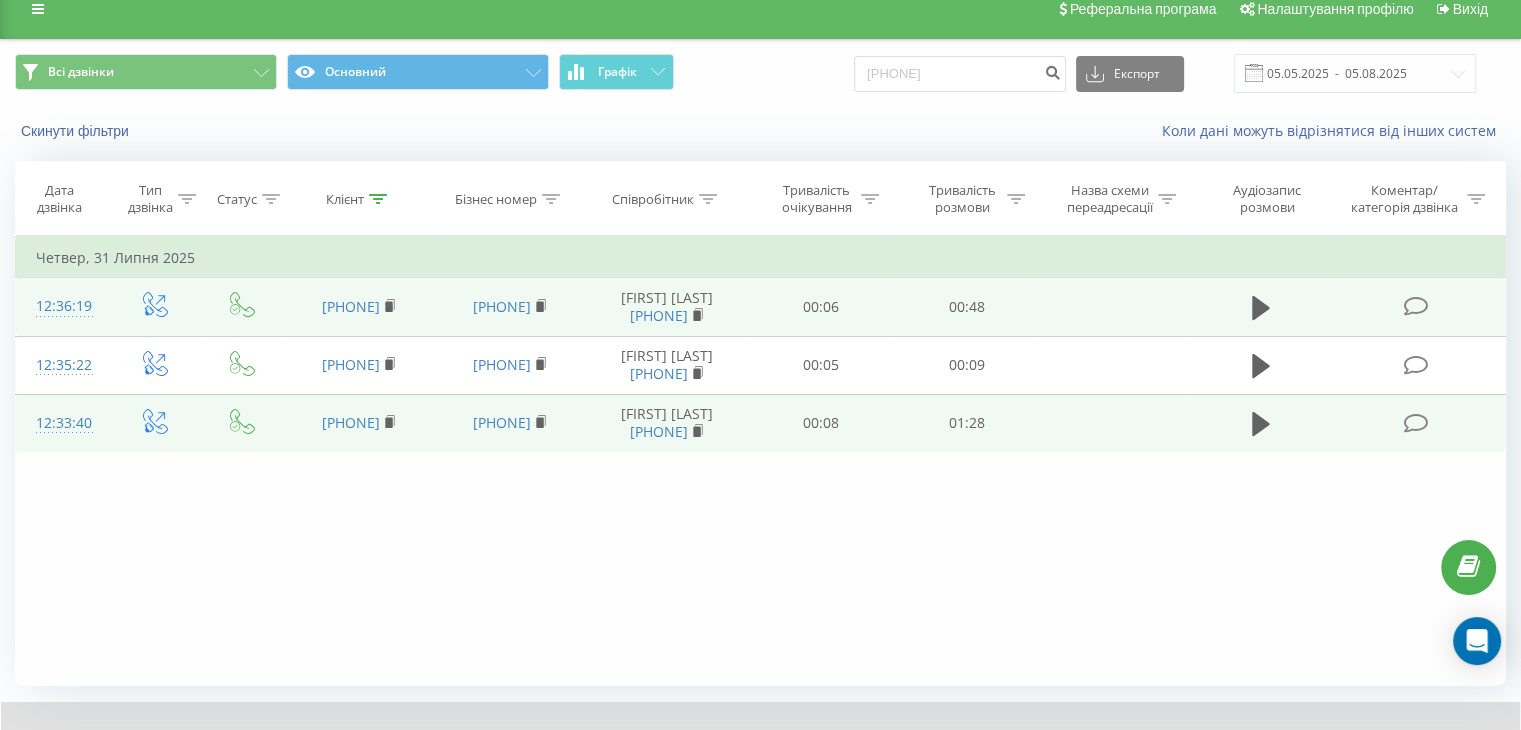 scroll, scrollTop: 0, scrollLeft: 0, axis: both 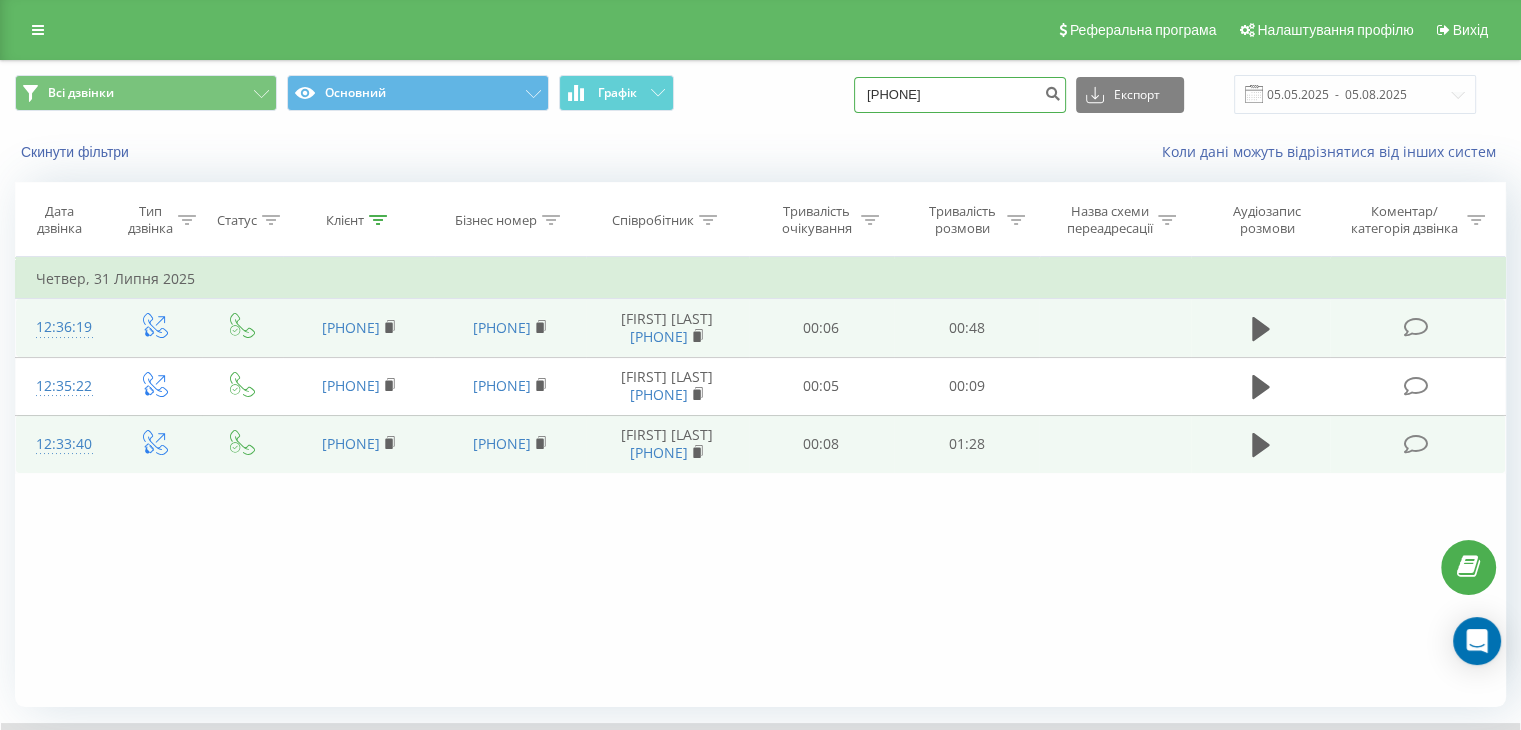 click on "[PHONE]" at bounding box center [960, 95] 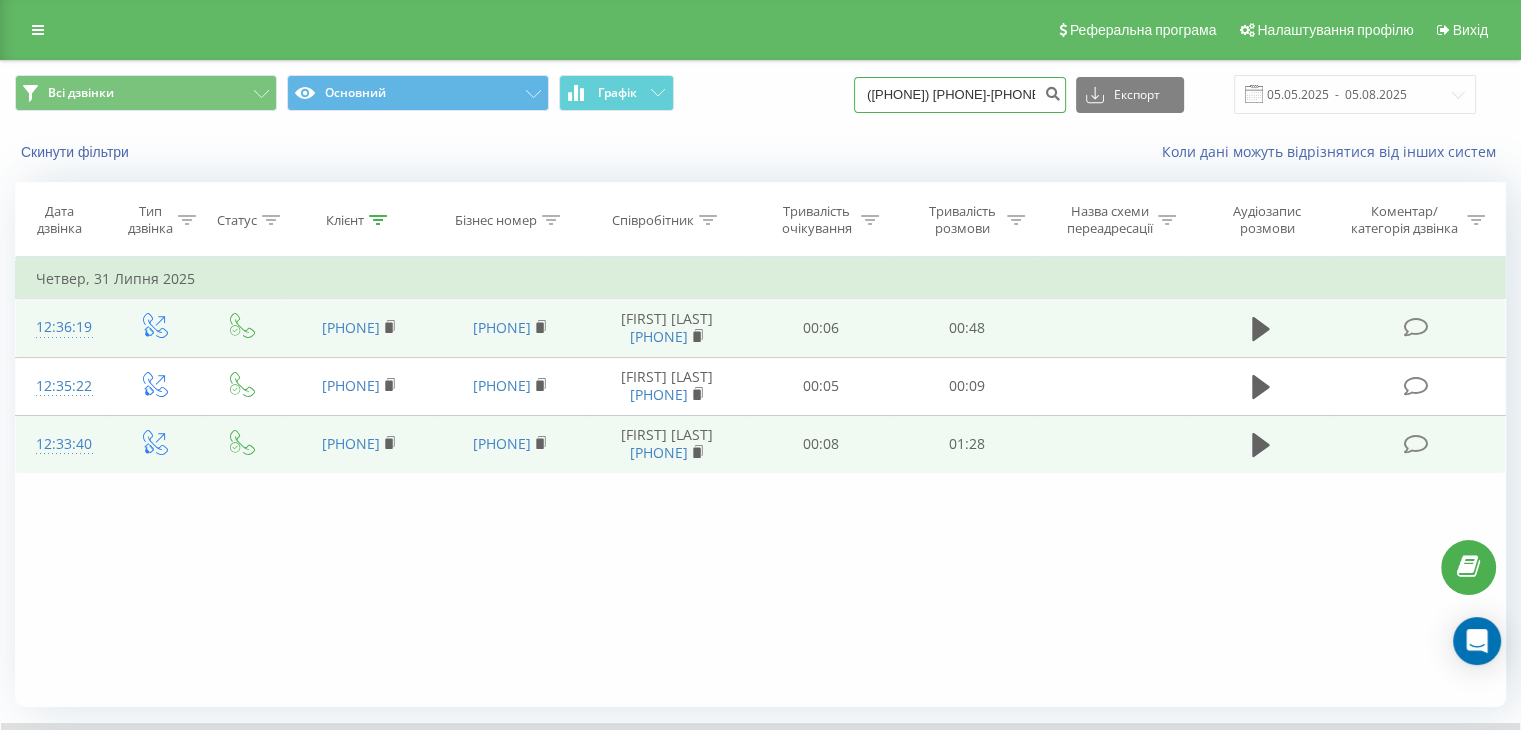 click on "(050) 936-37-59" at bounding box center [960, 95] 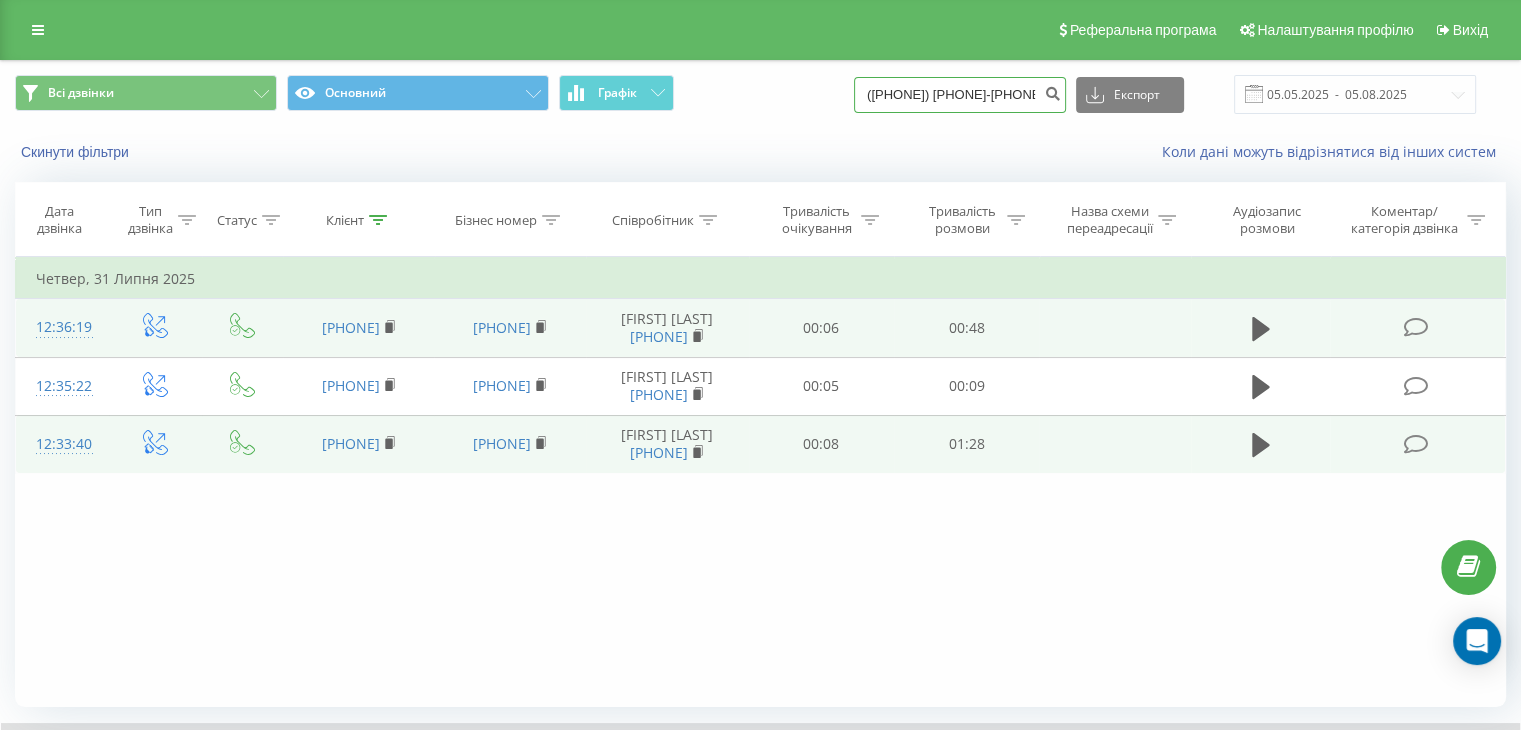 click on "(050) 936-3759" at bounding box center [960, 95] 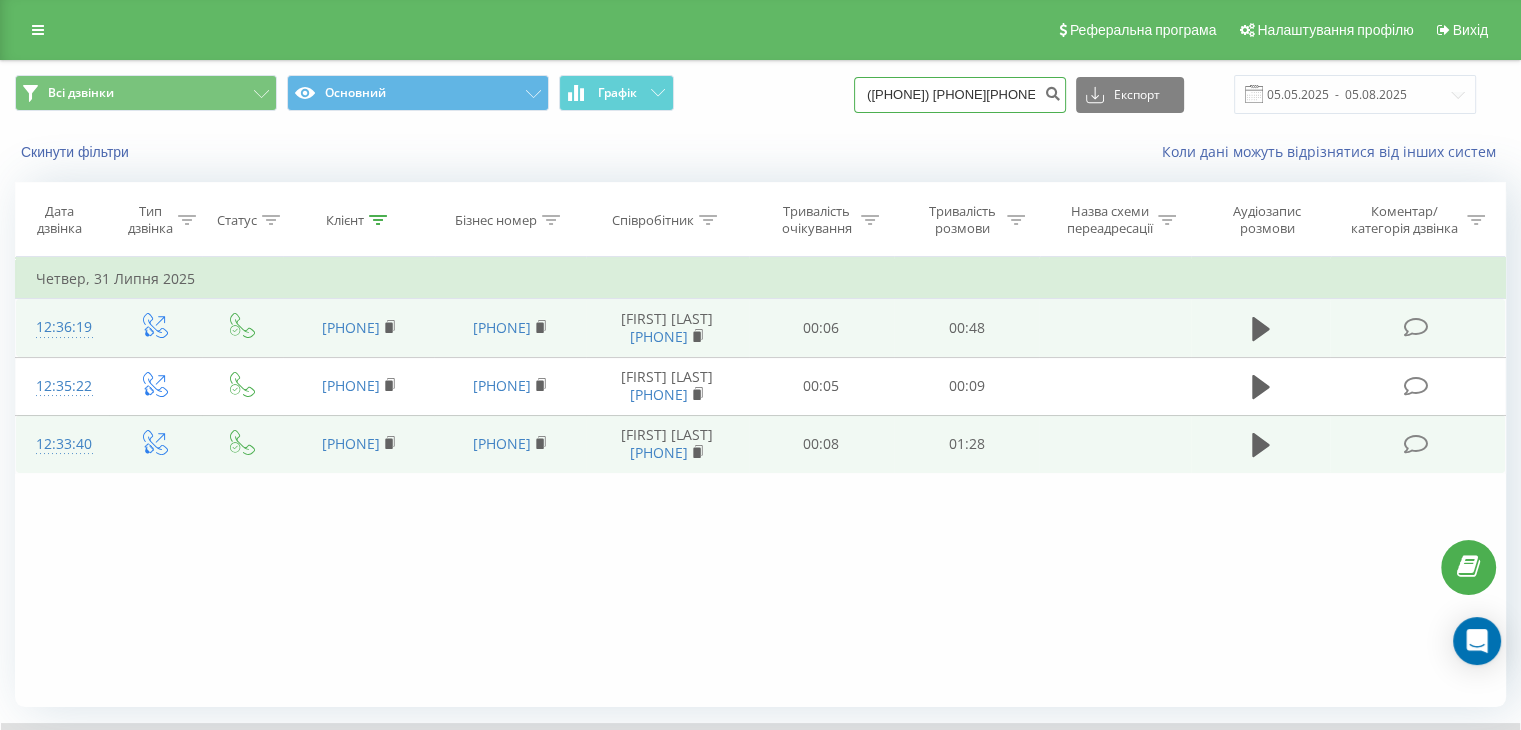 click on "(050) 9363759" at bounding box center (960, 95) 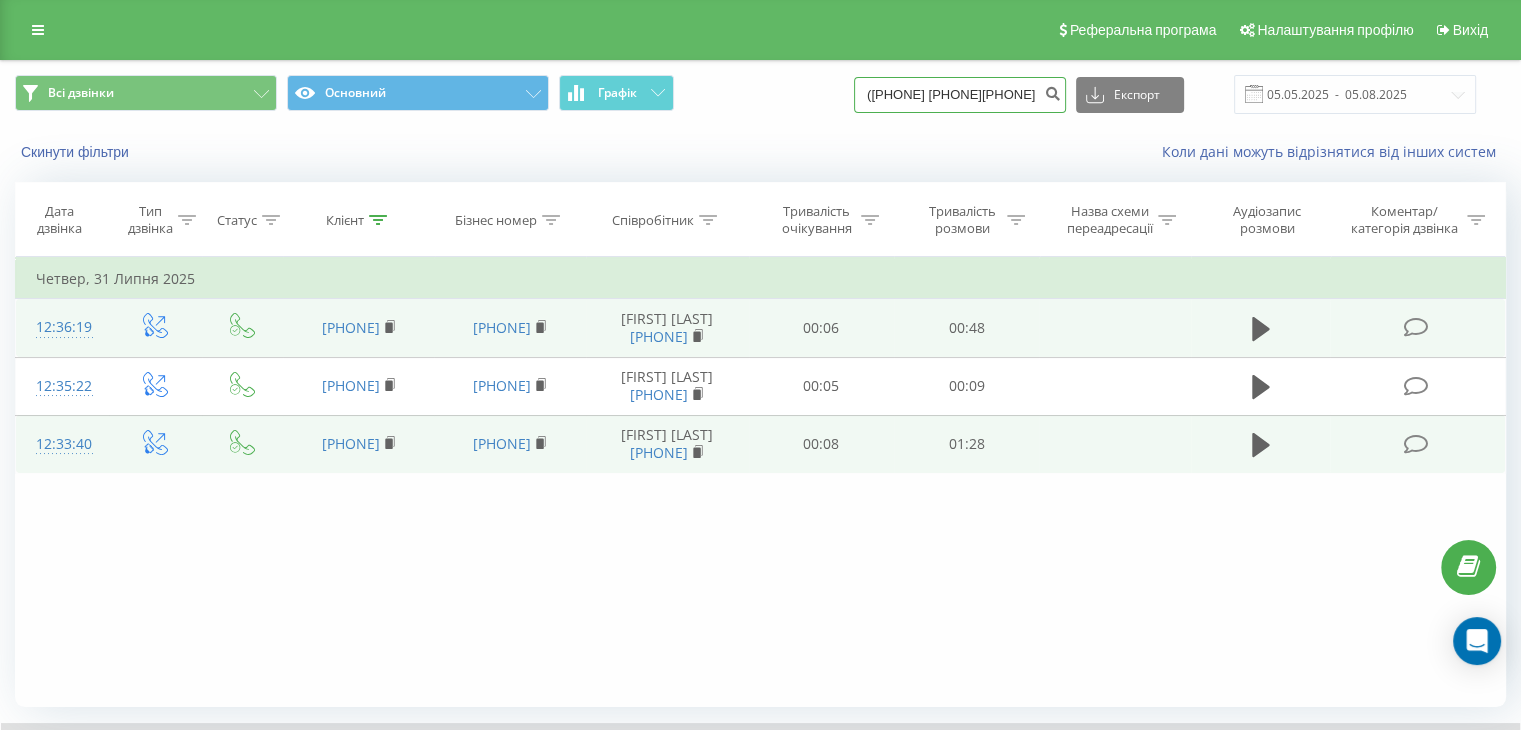 click on "(050 9363759" at bounding box center [960, 95] 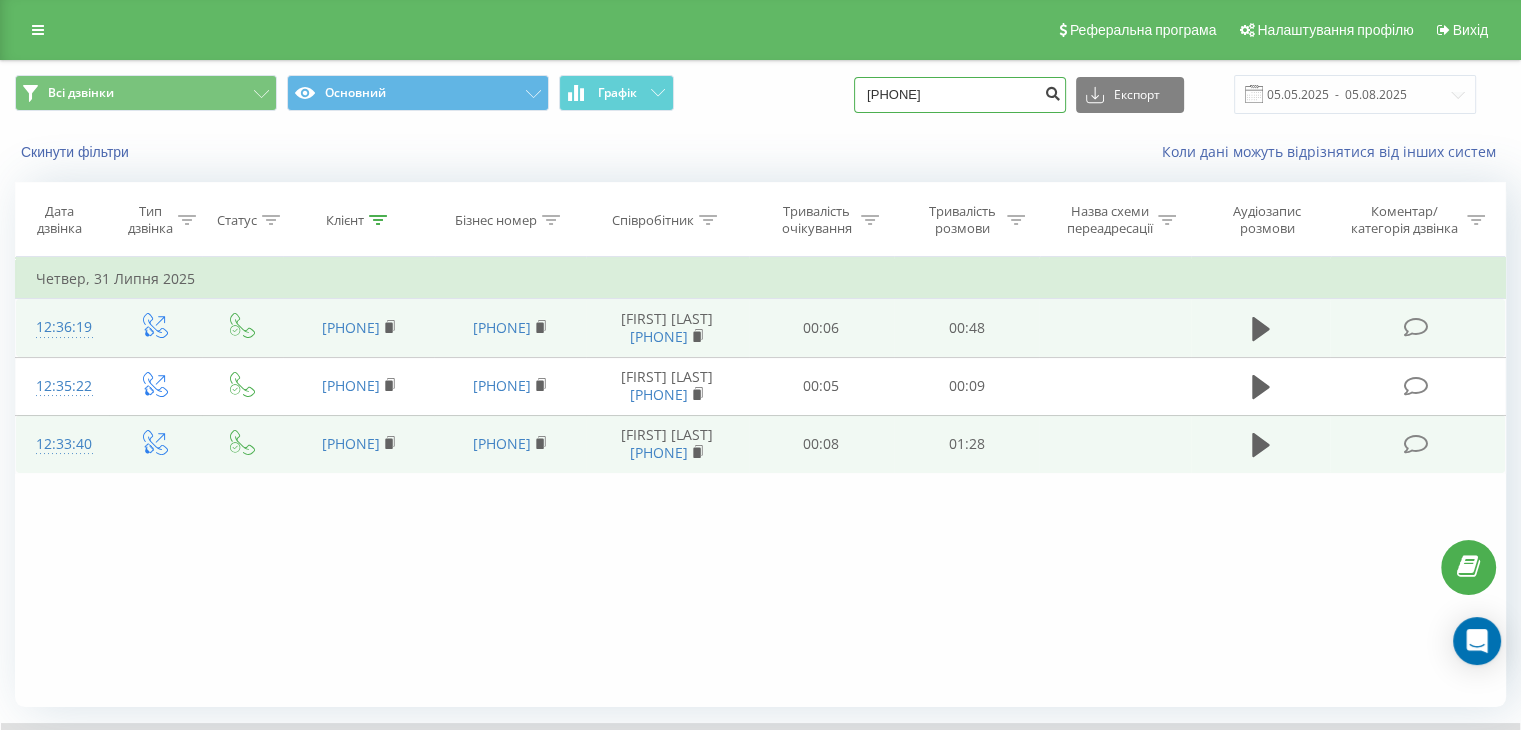 type on "050 9363759" 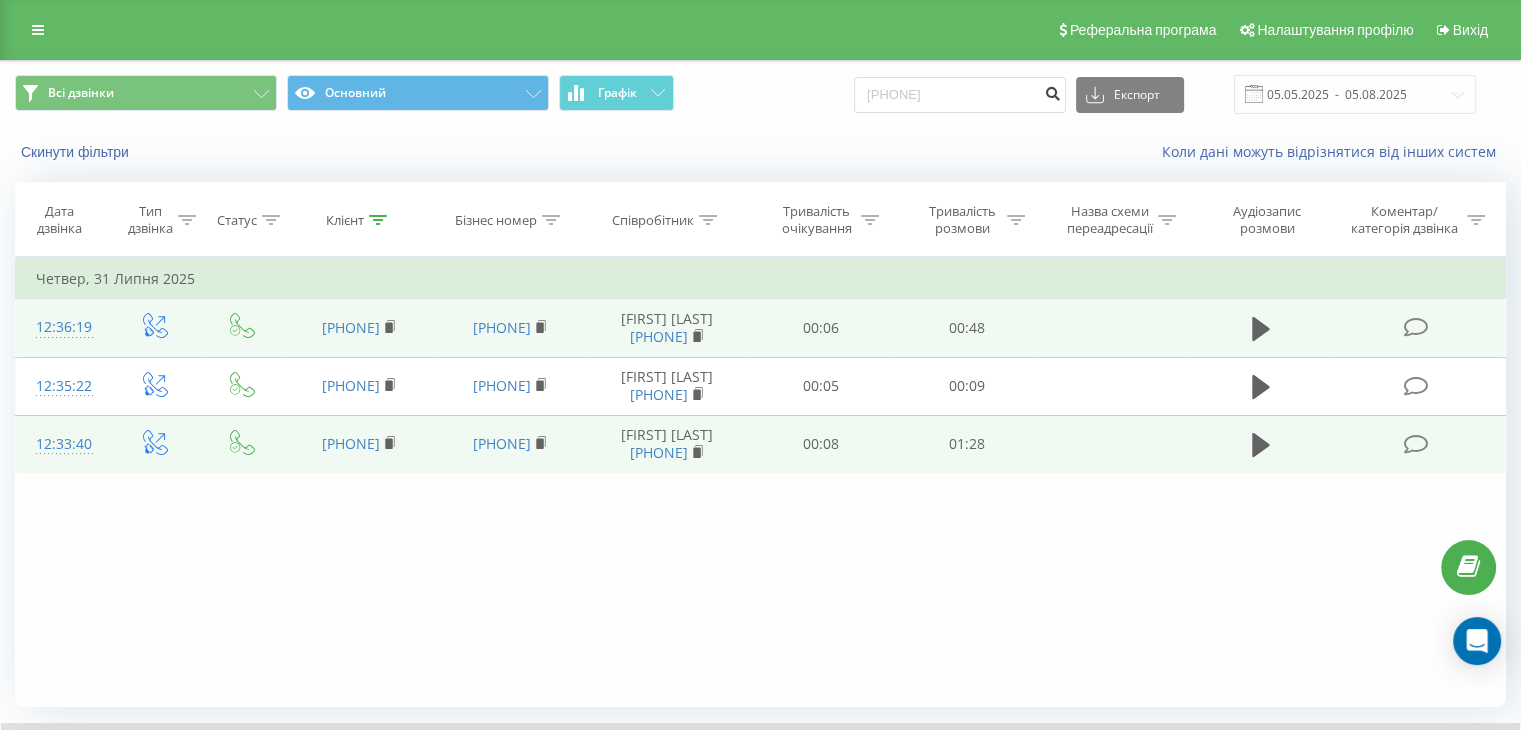click at bounding box center [1052, 91] 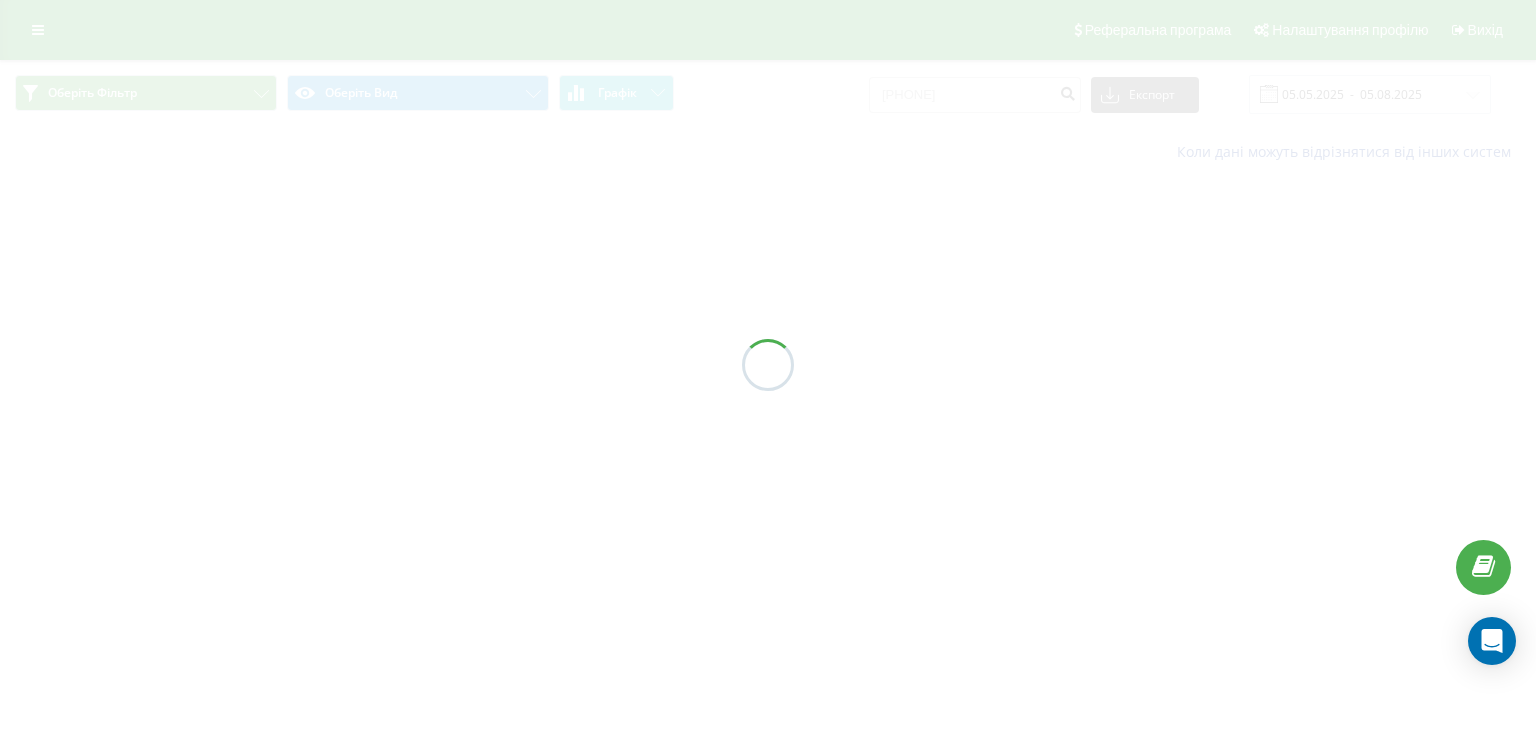 scroll, scrollTop: 0, scrollLeft: 0, axis: both 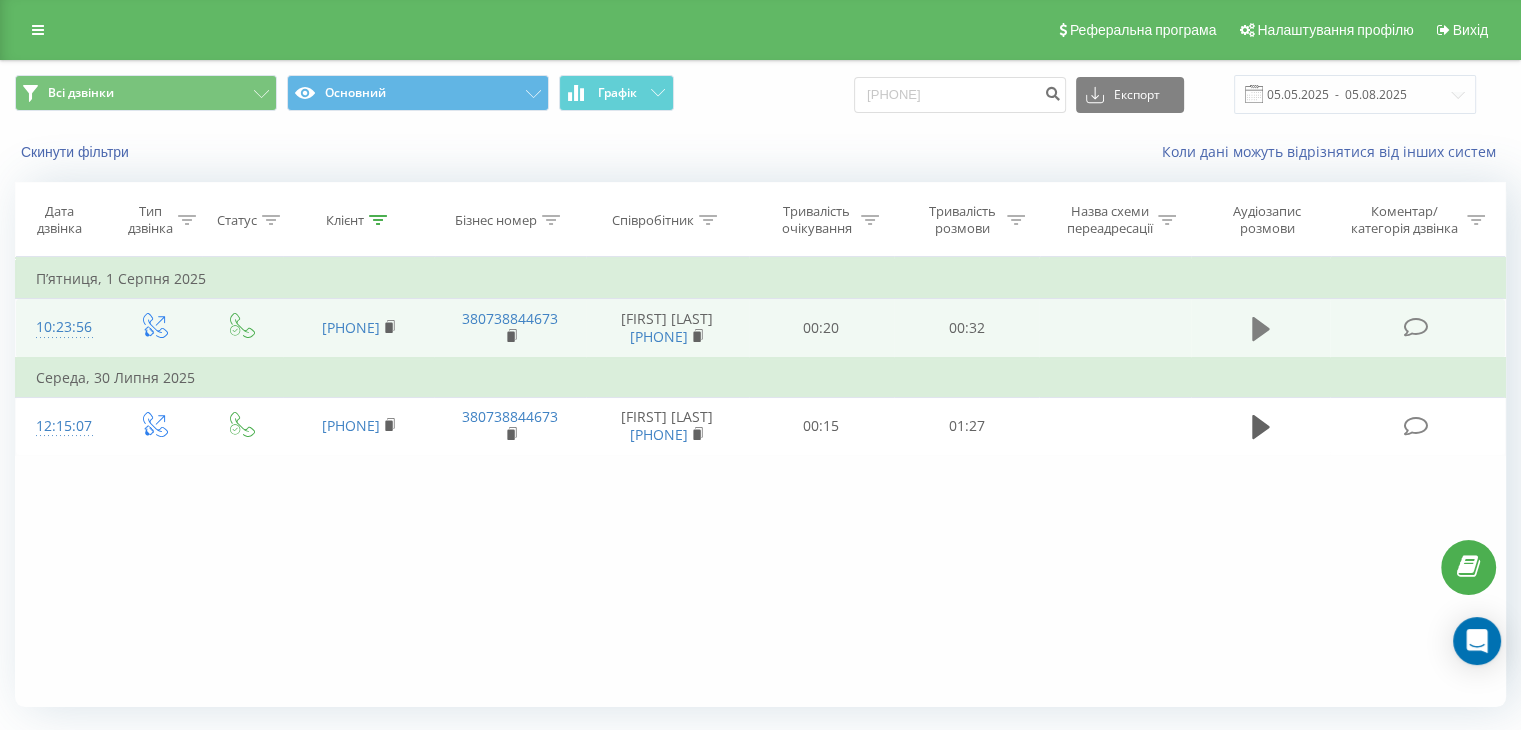 click 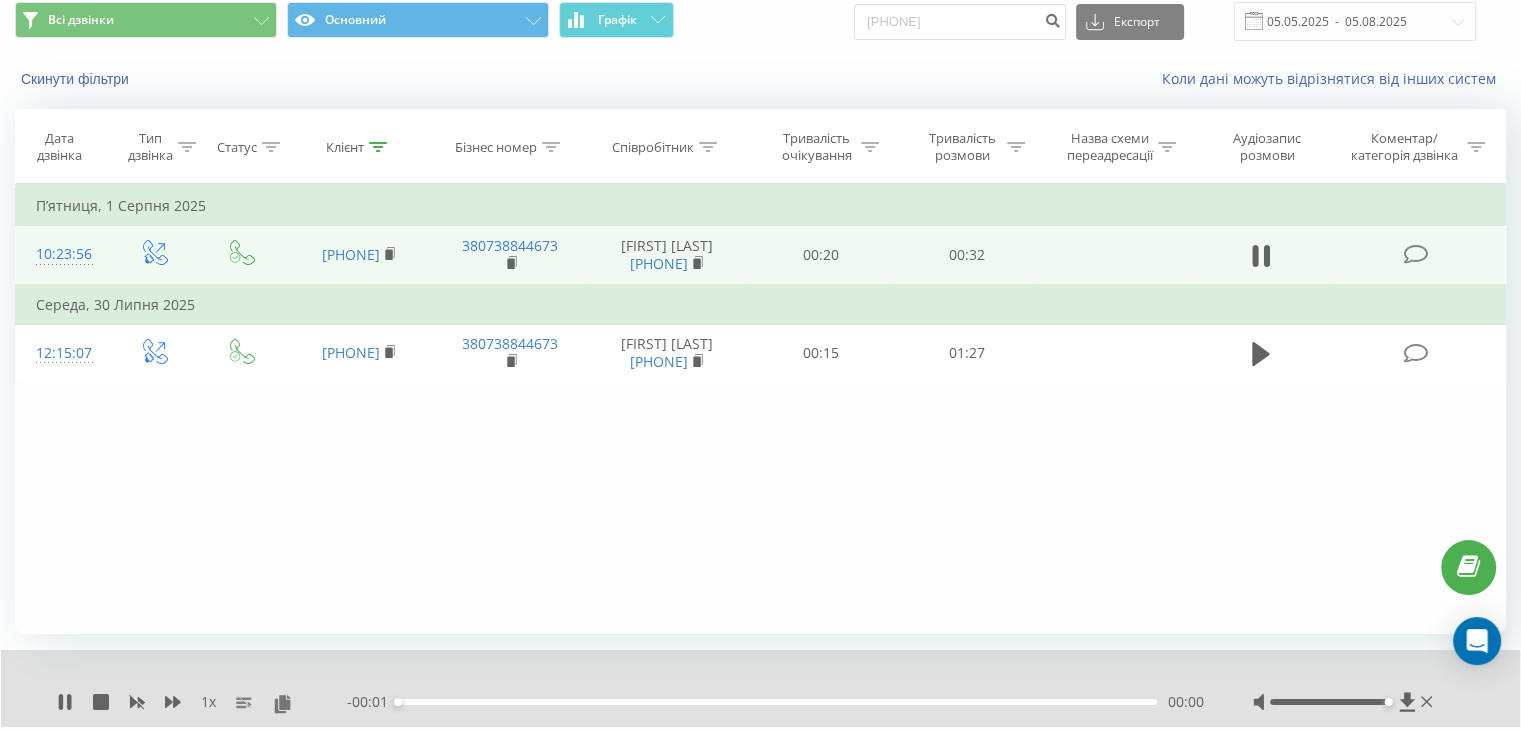 scroll, scrollTop: 128, scrollLeft: 0, axis: vertical 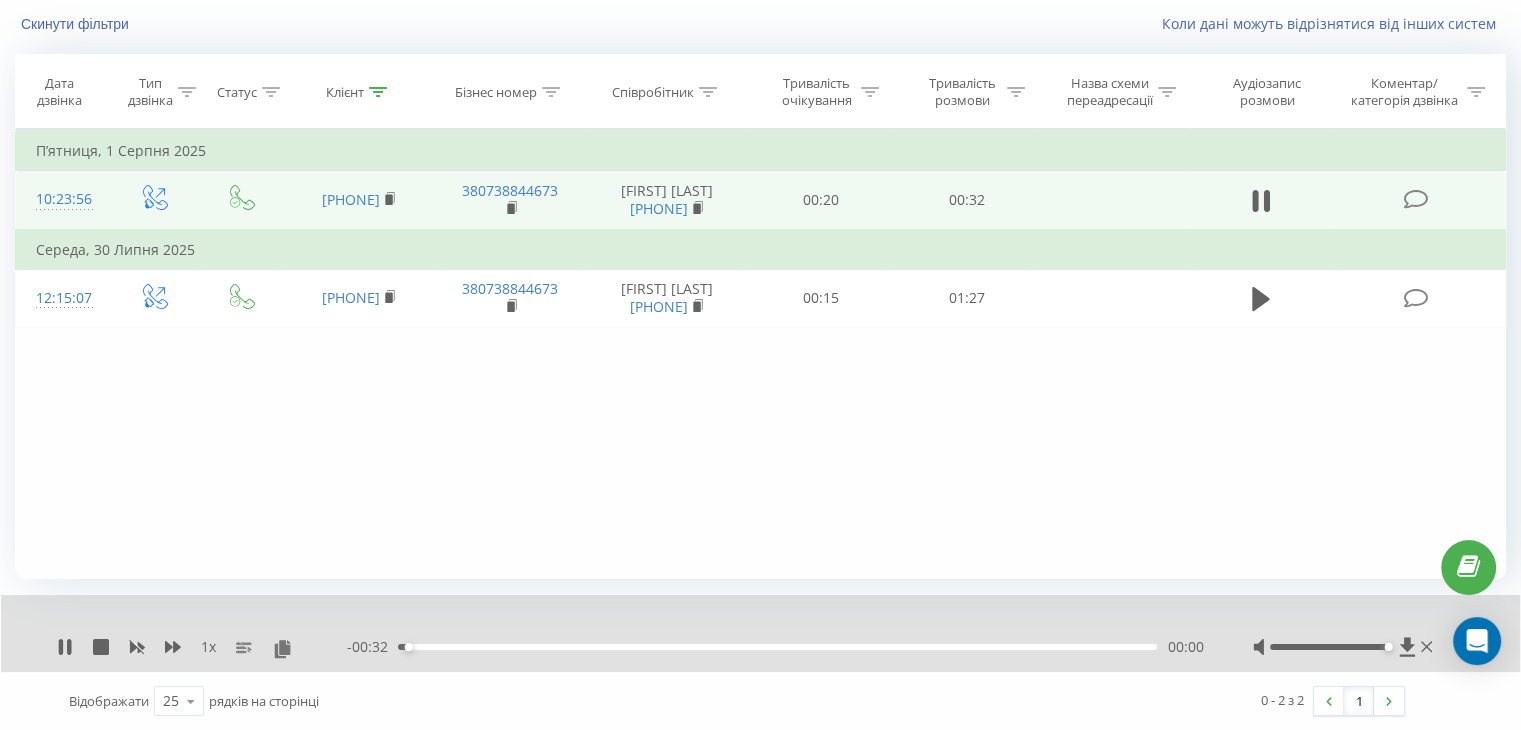 click on "00:00" at bounding box center (777, 647) 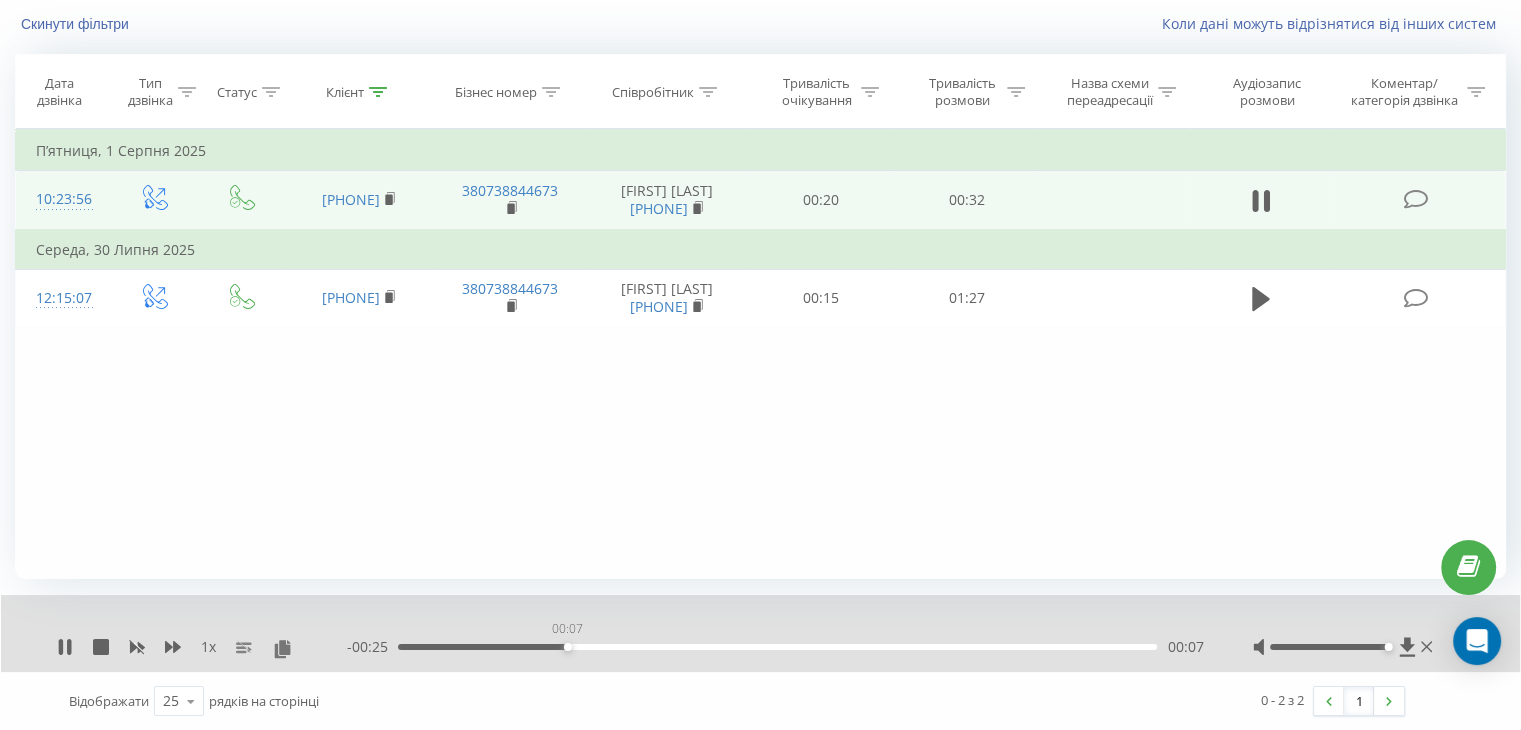 click on "00:07" at bounding box center [777, 647] 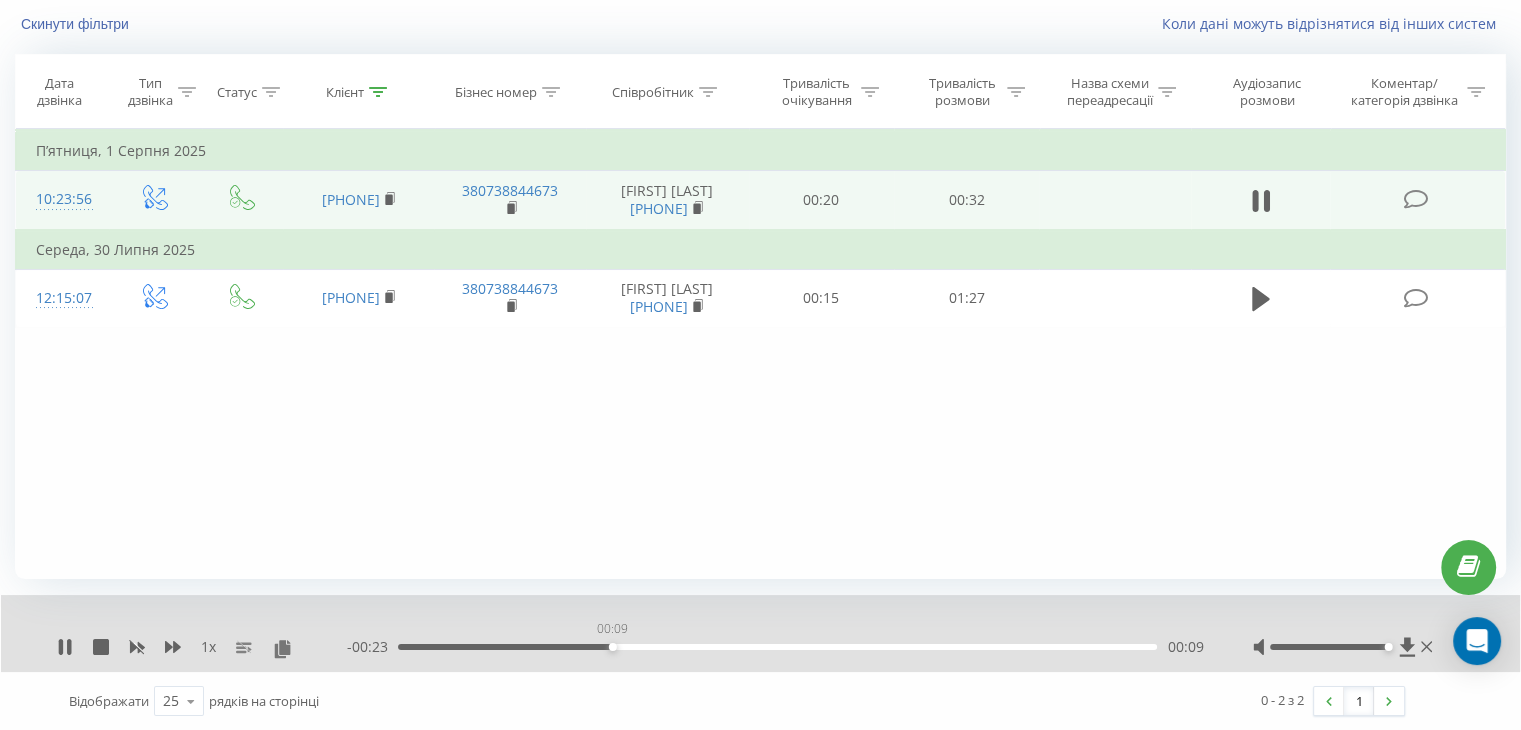 click on "00:09" at bounding box center (777, 647) 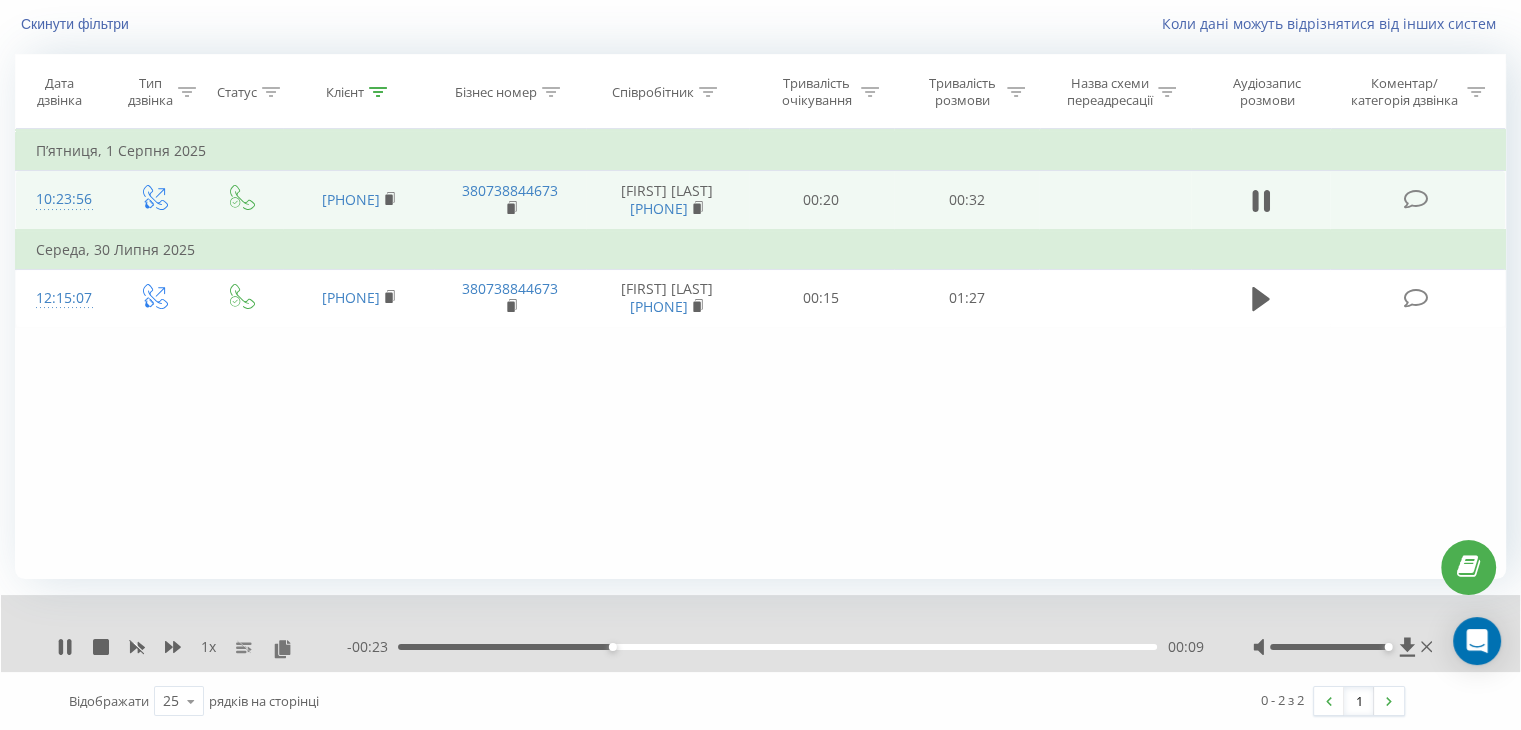 click on "- 00:23 00:09   00:09" at bounding box center (775, 647) 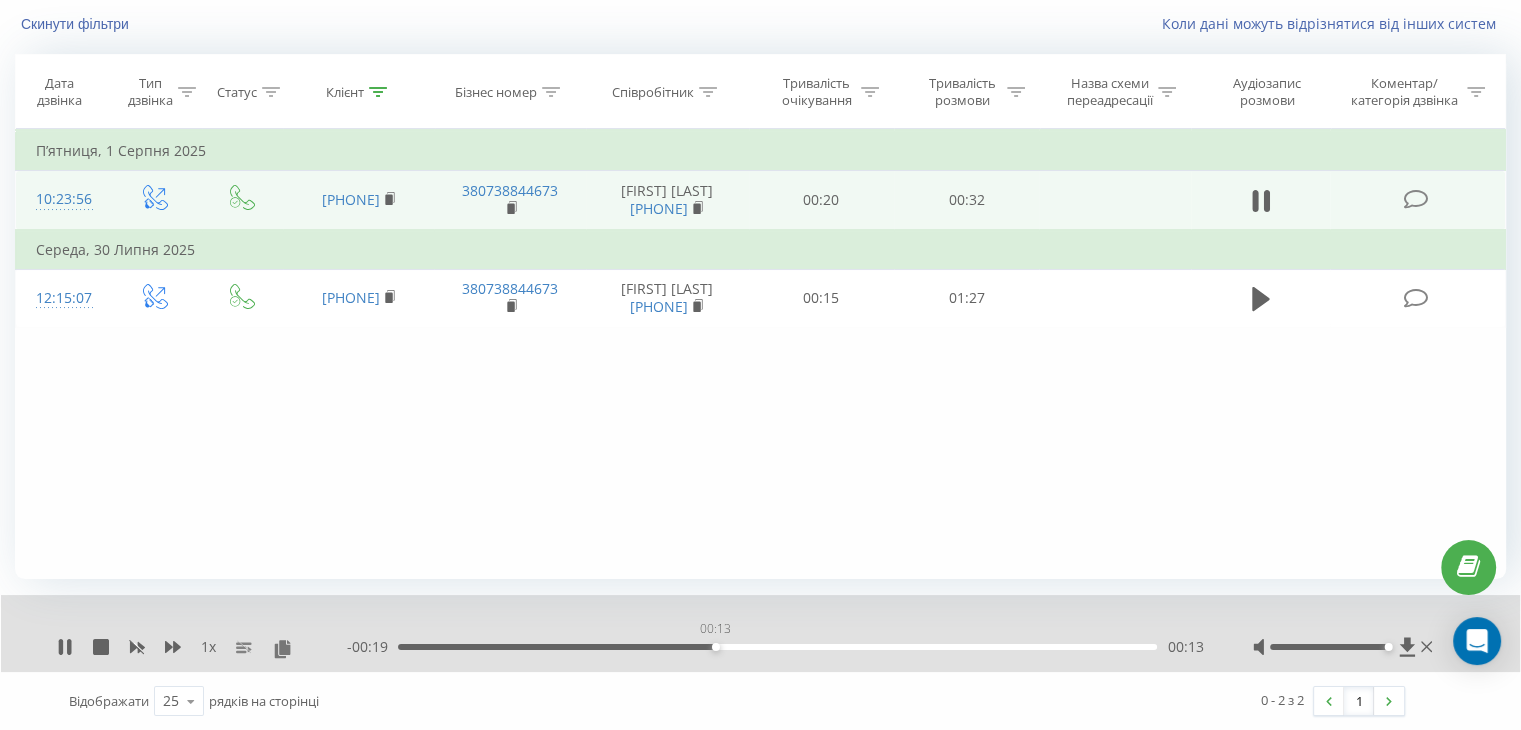 click on "00:13" at bounding box center (777, 647) 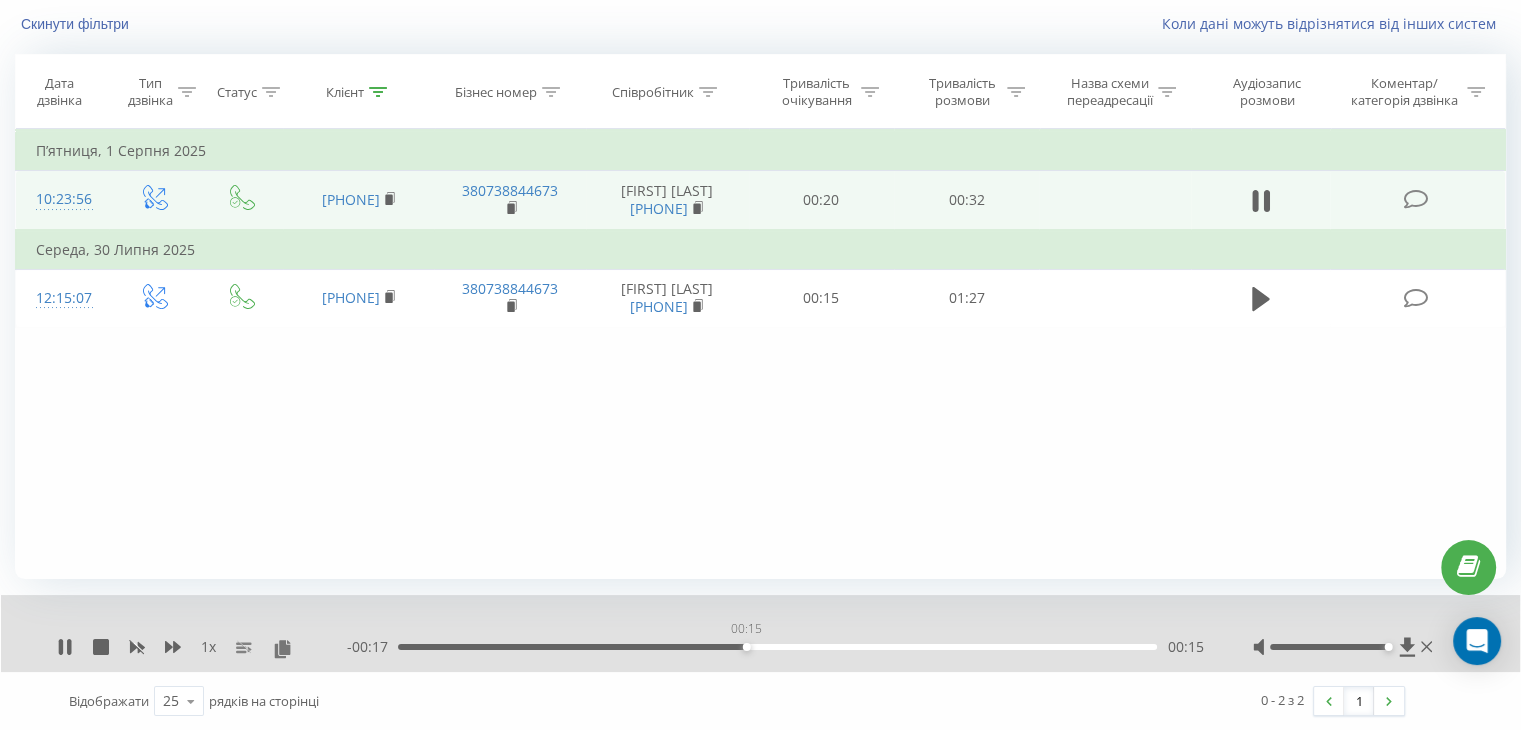 click on "00:15" at bounding box center (777, 647) 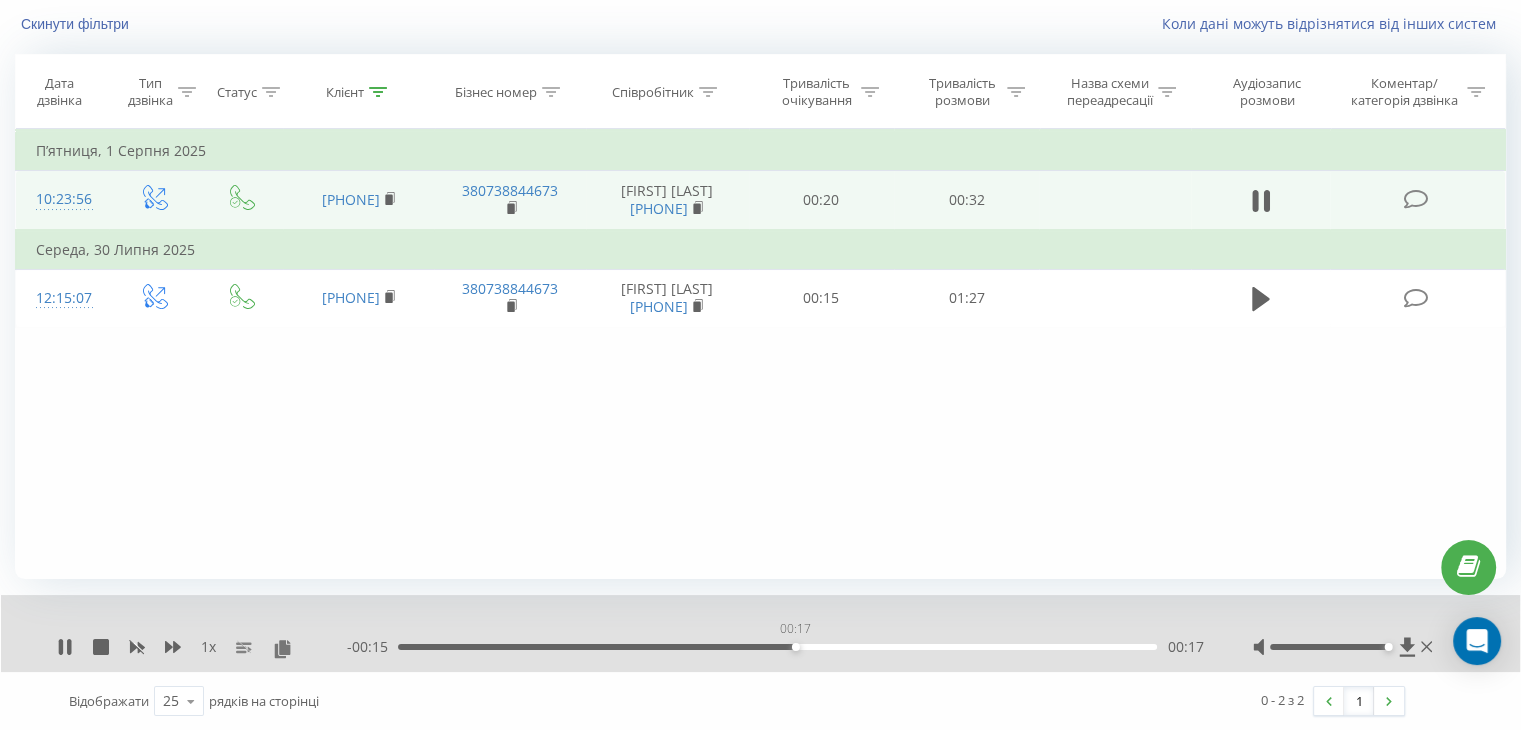 click on "00:17" at bounding box center (777, 647) 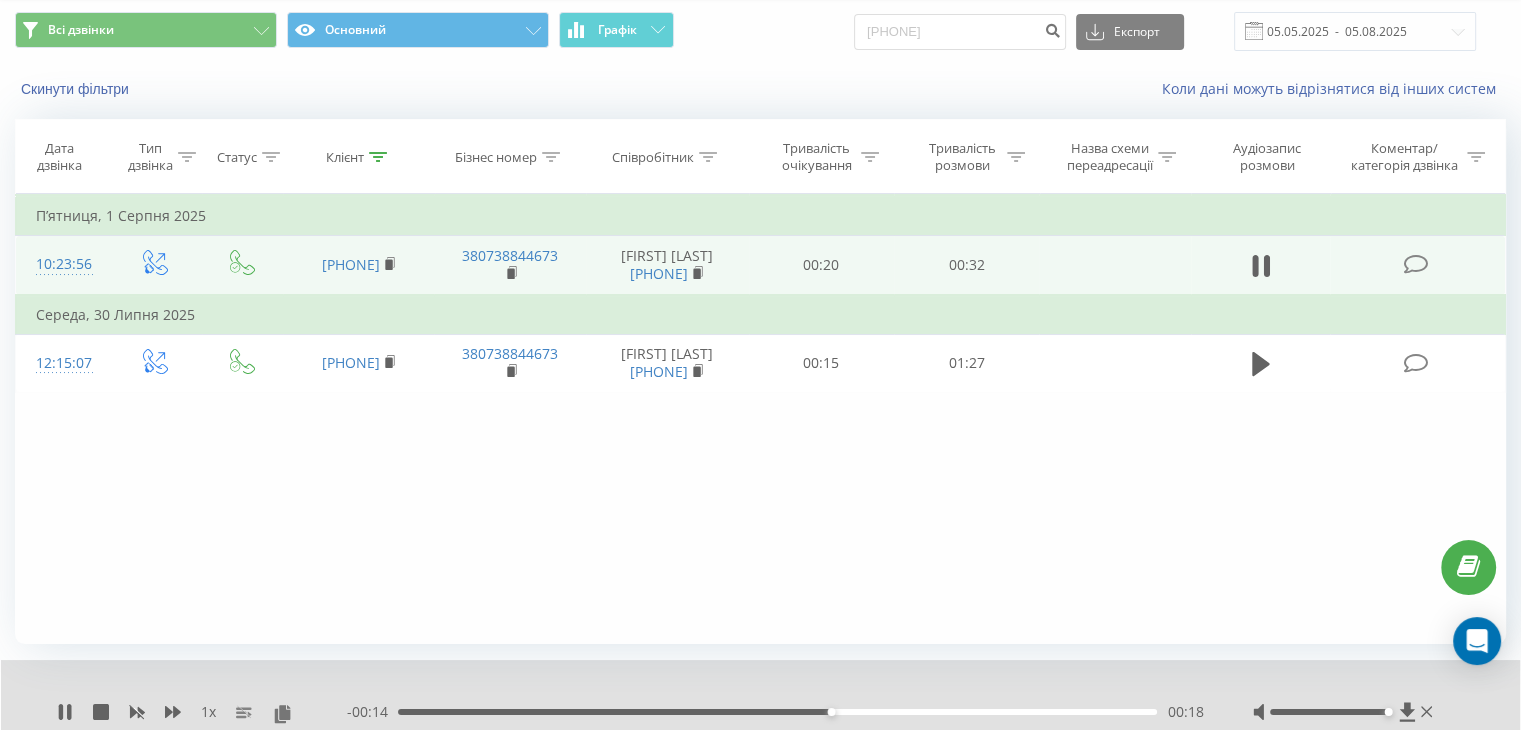 scroll, scrollTop: 28, scrollLeft: 0, axis: vertical 